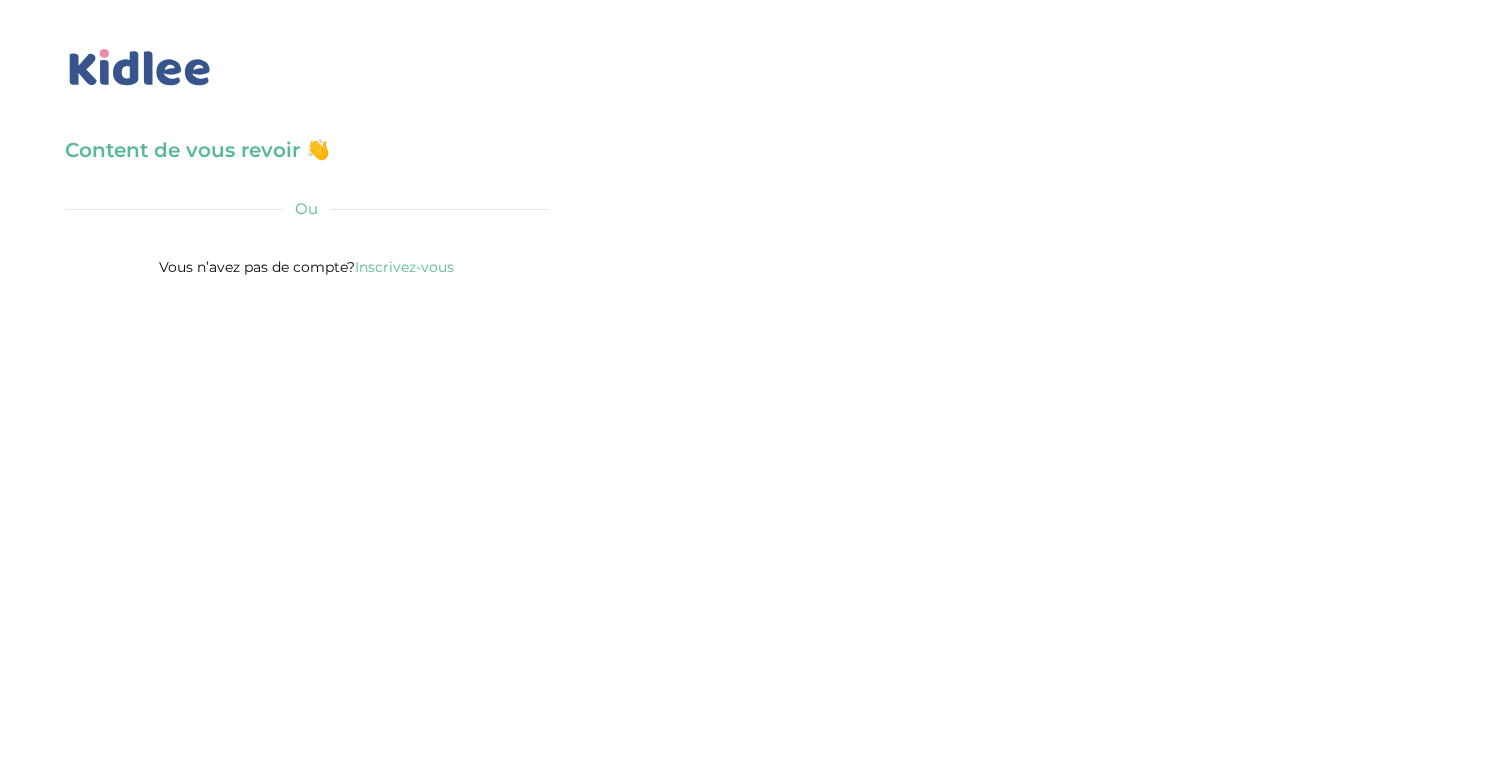 scroll, scrollTop: 0, scrollLeft: 0, axis: both 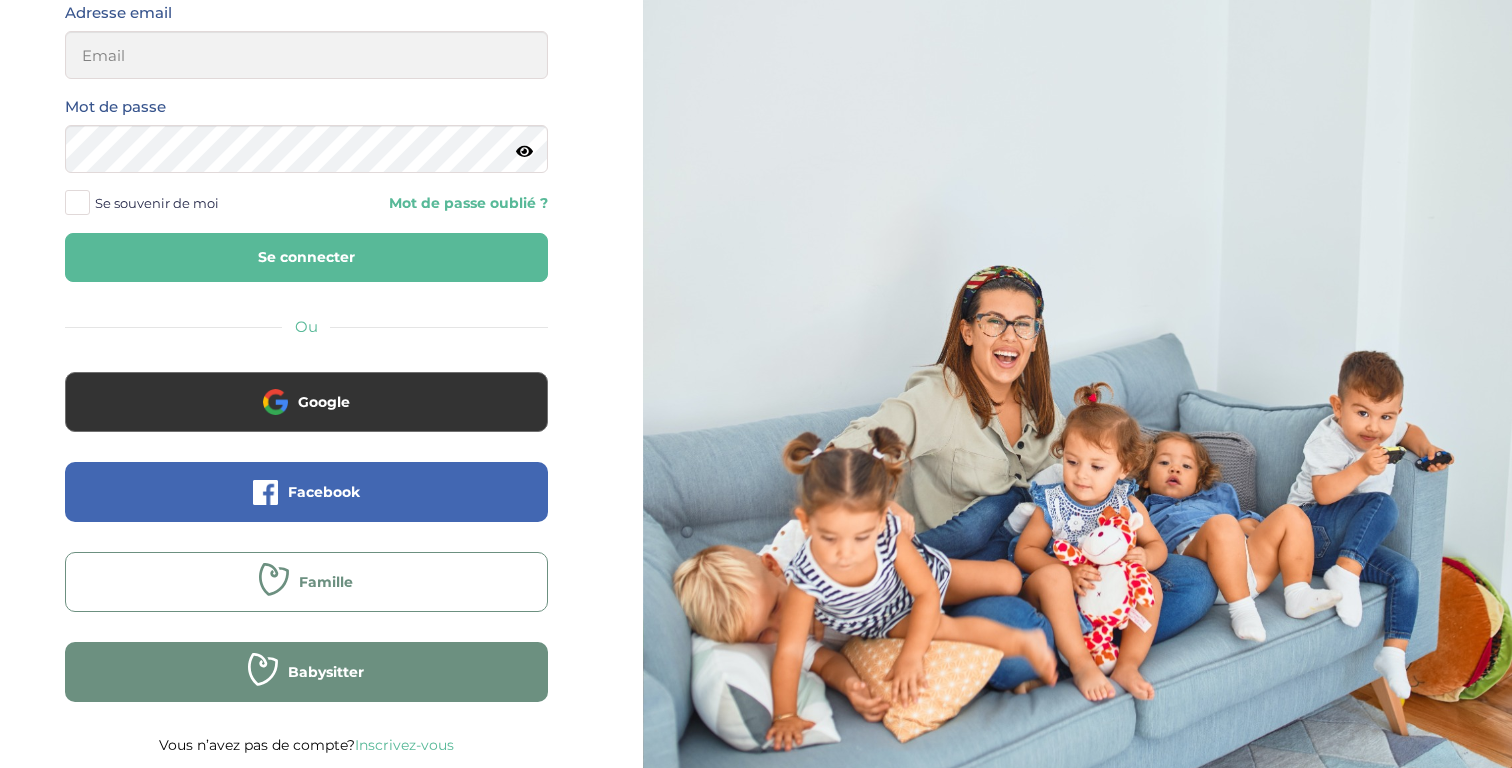 click on "Famille" at bounding box center (306, 582) 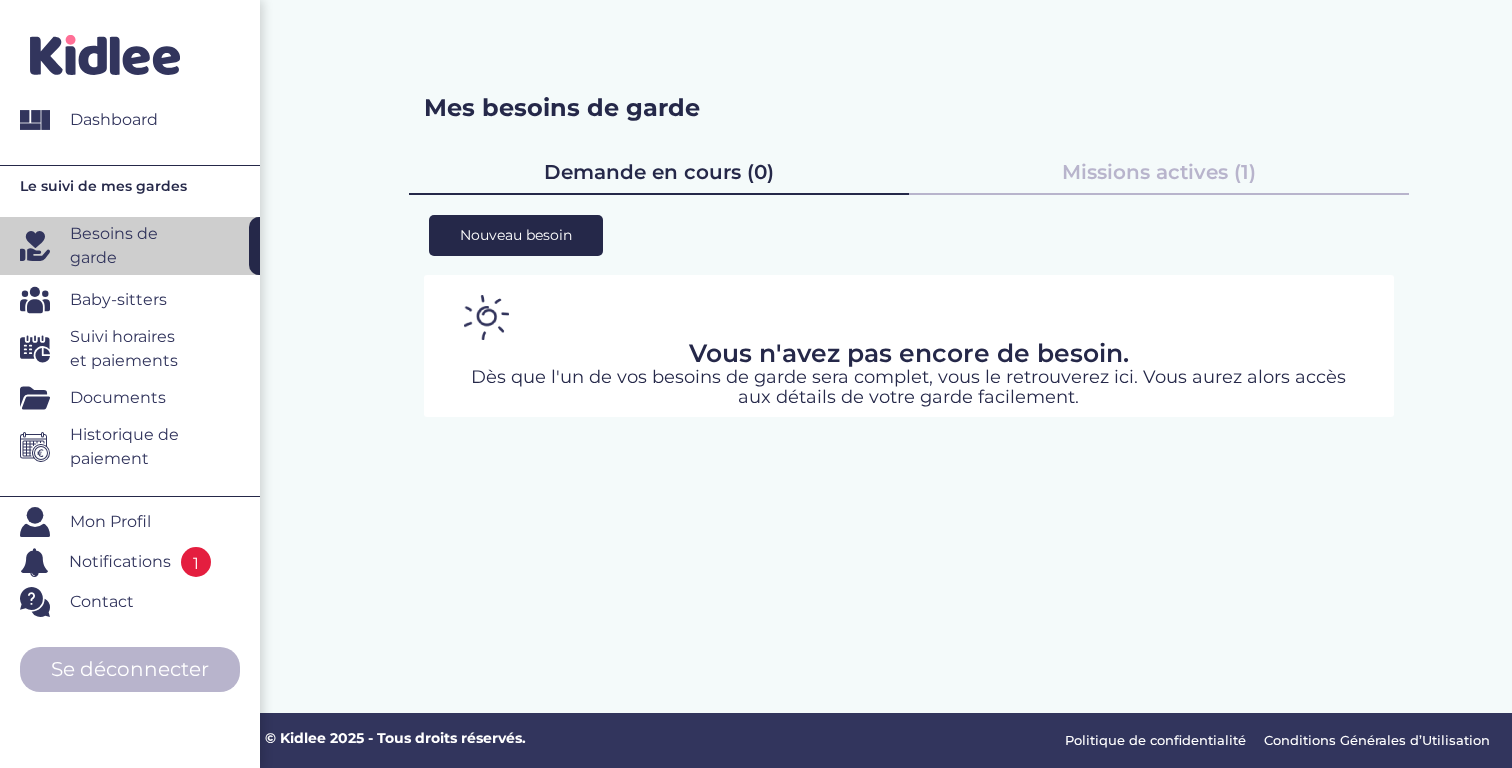 scroll, scrollTop: 0, scrollLeft: 0, axis: both 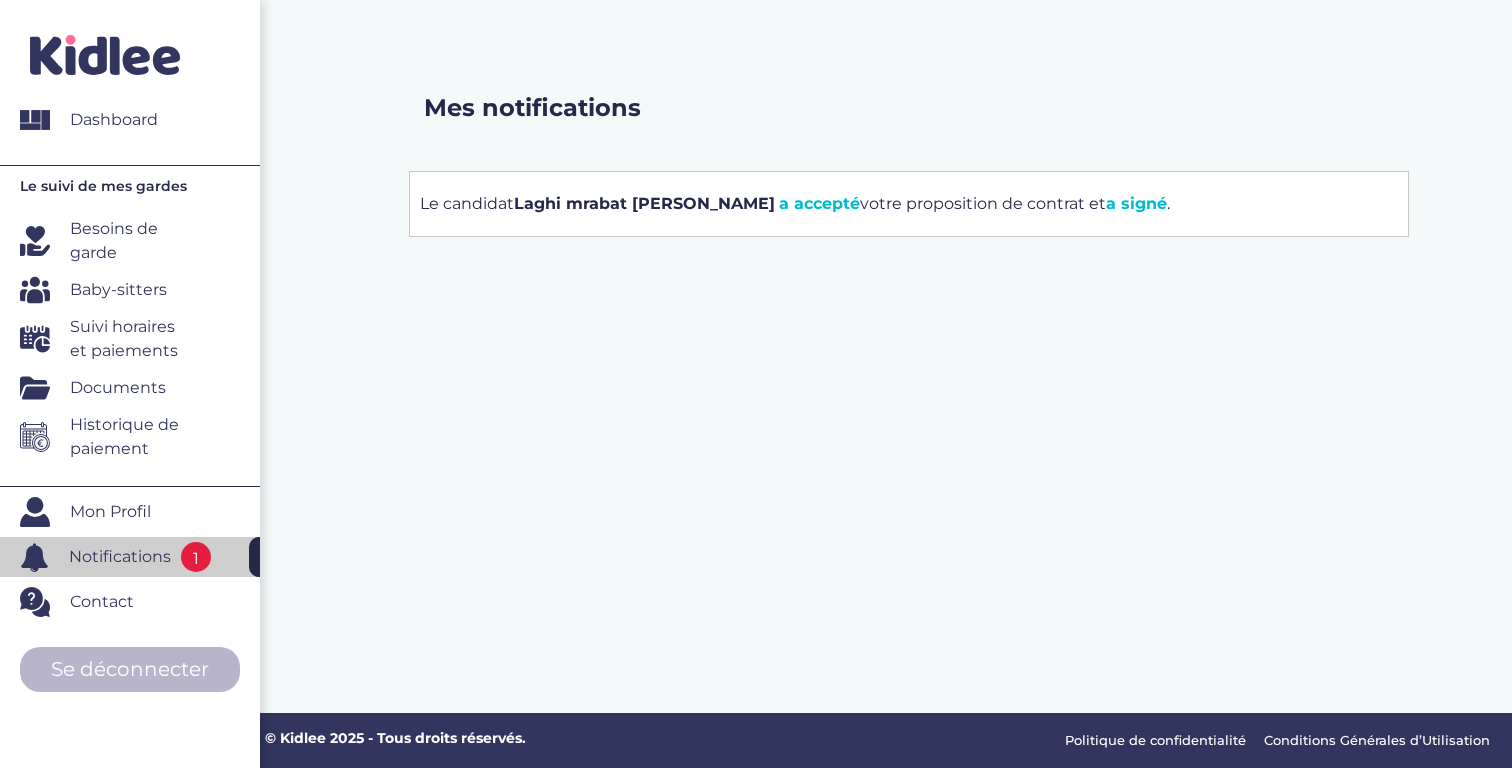 click on "Suivi horaires et paiements" at bounding box center [132, 339] 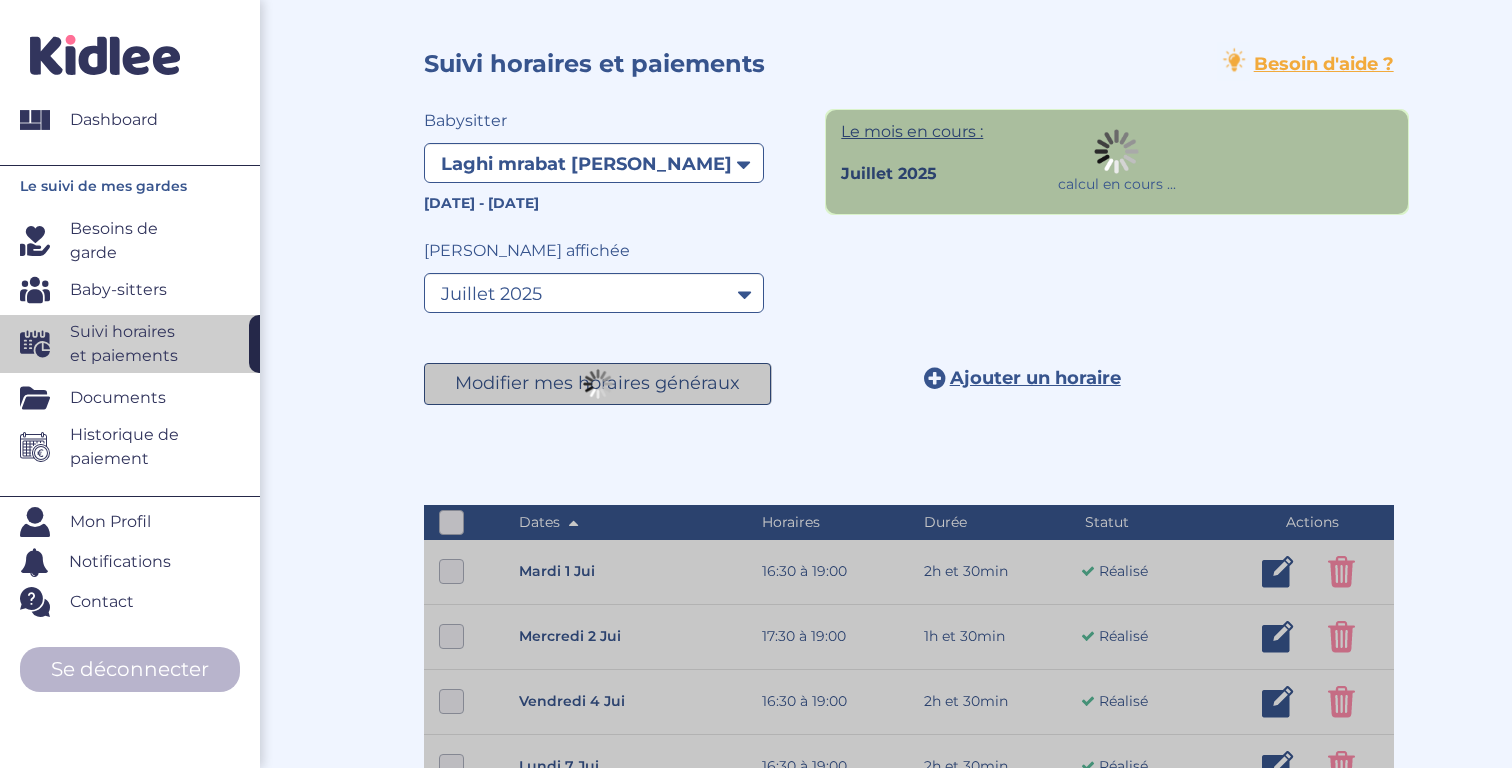 select on "1789" 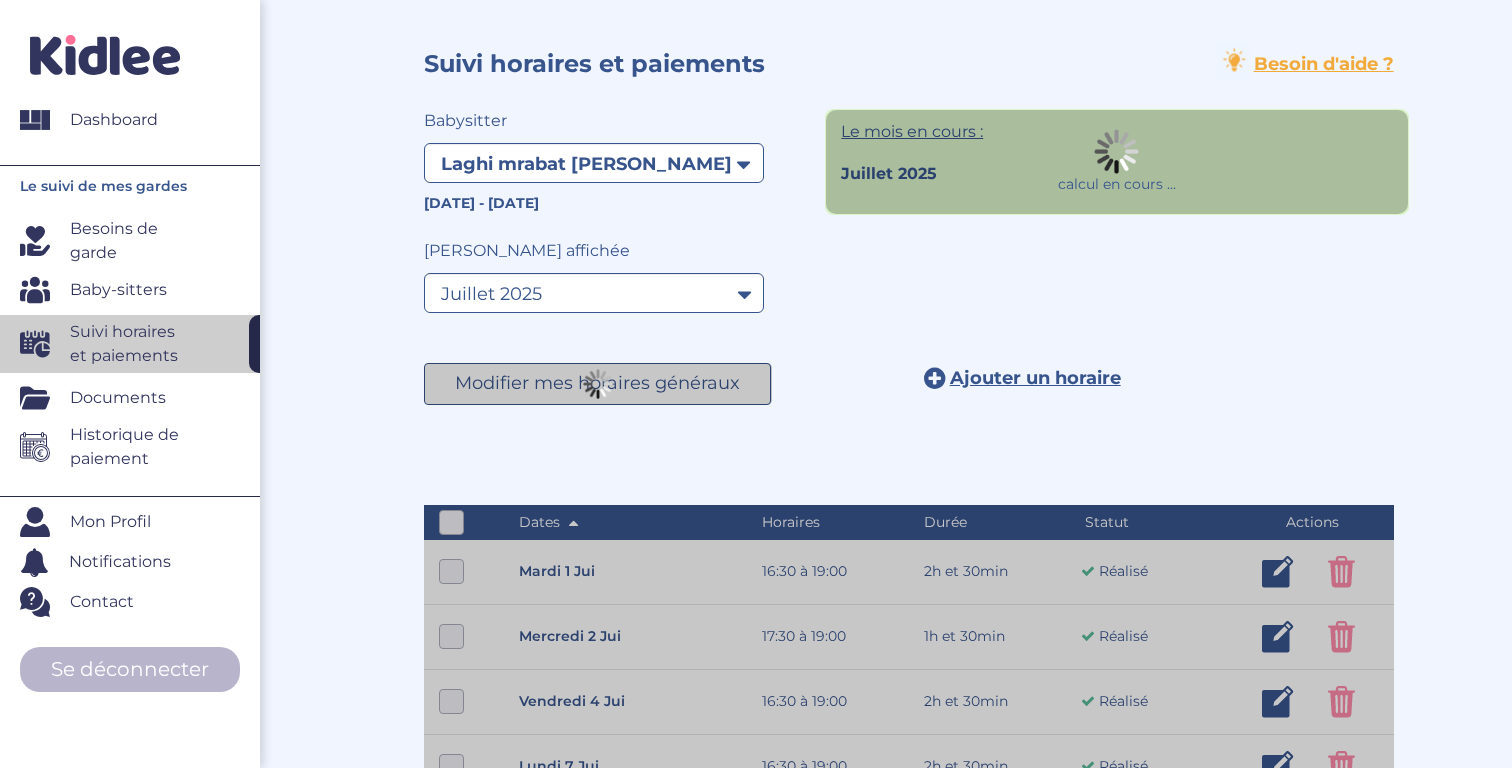 select on "juillet 2025" 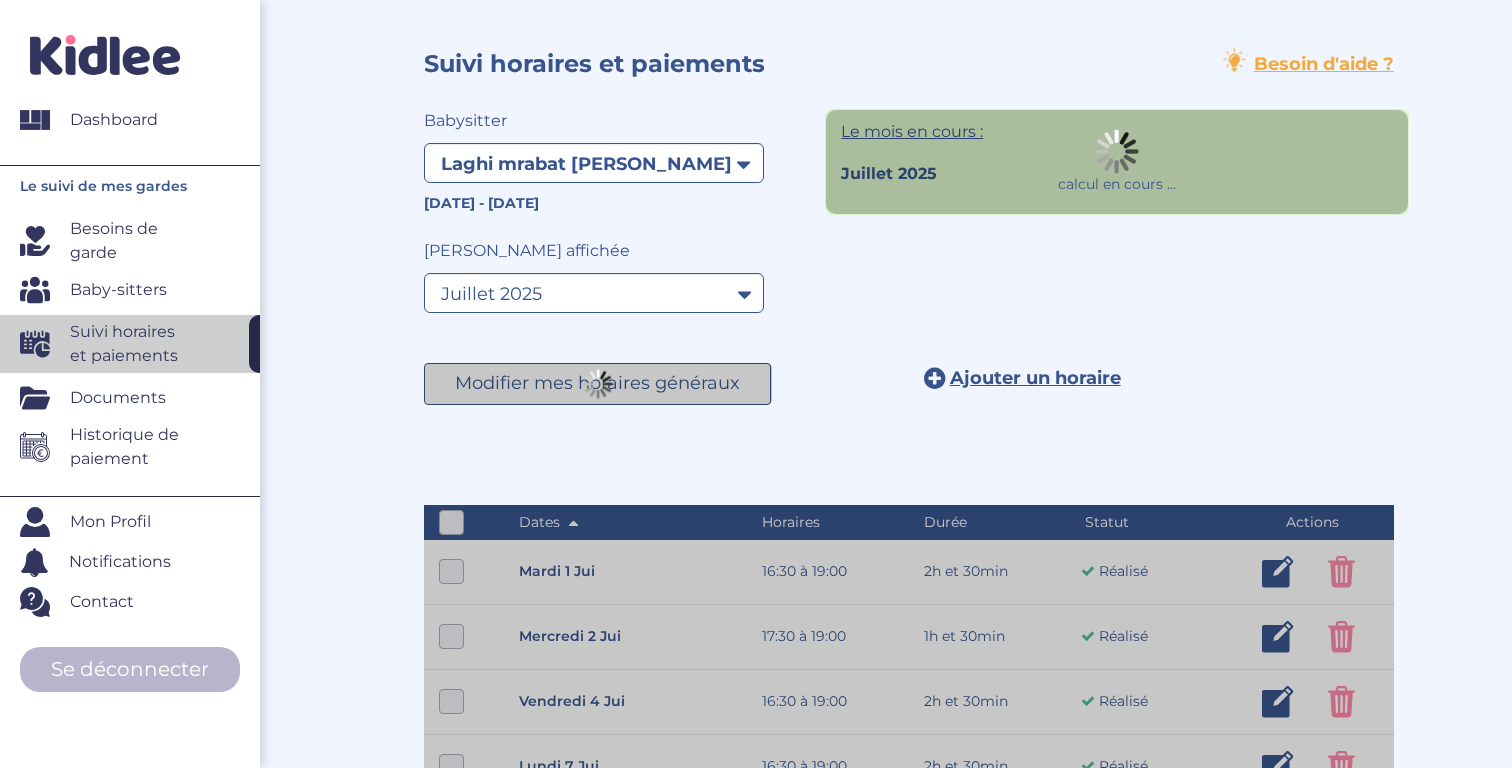 scroll, scrollTop: 0, scrollLeft: 0, axis: both 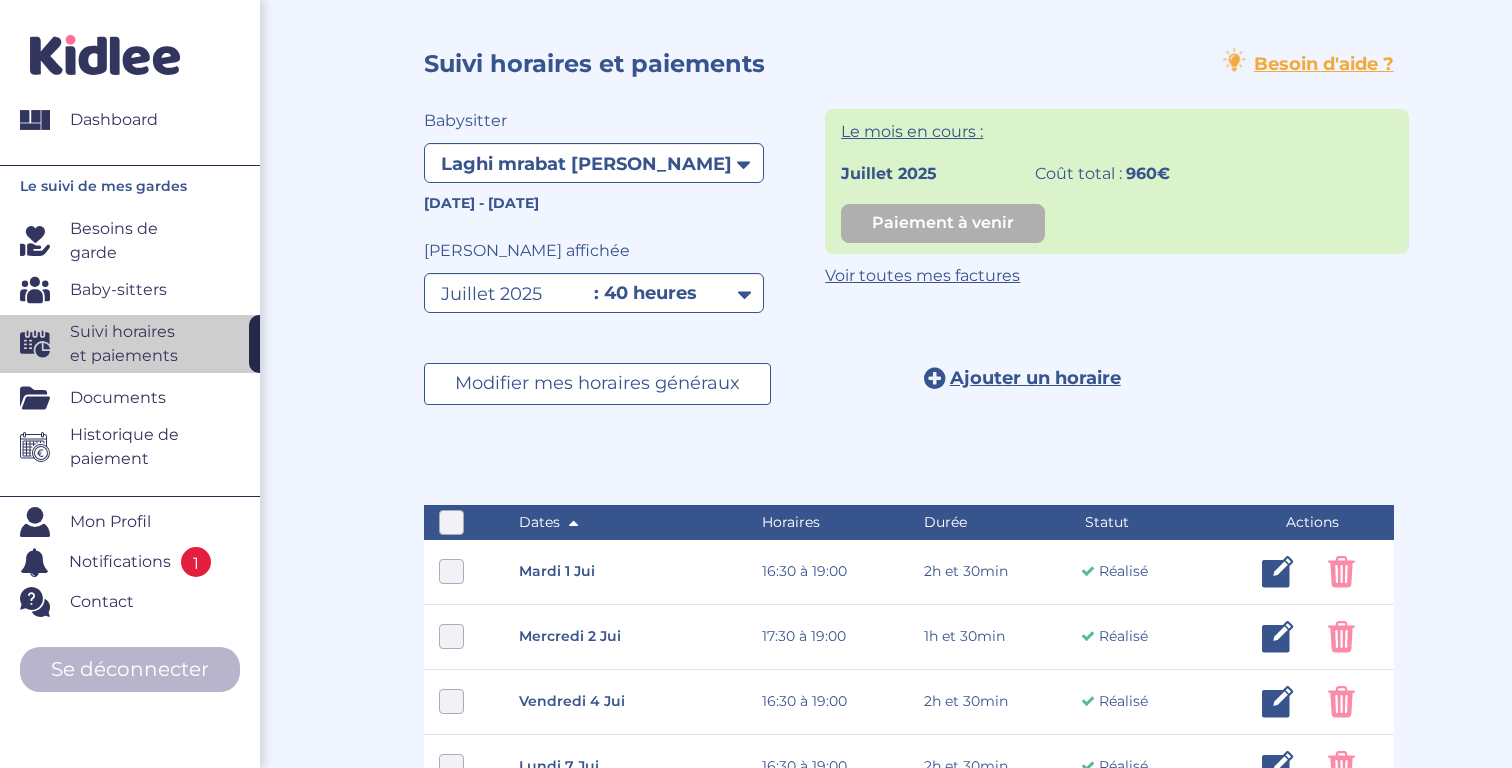 click on "Ajouter un horaire" at bounding box center (1035, 378) 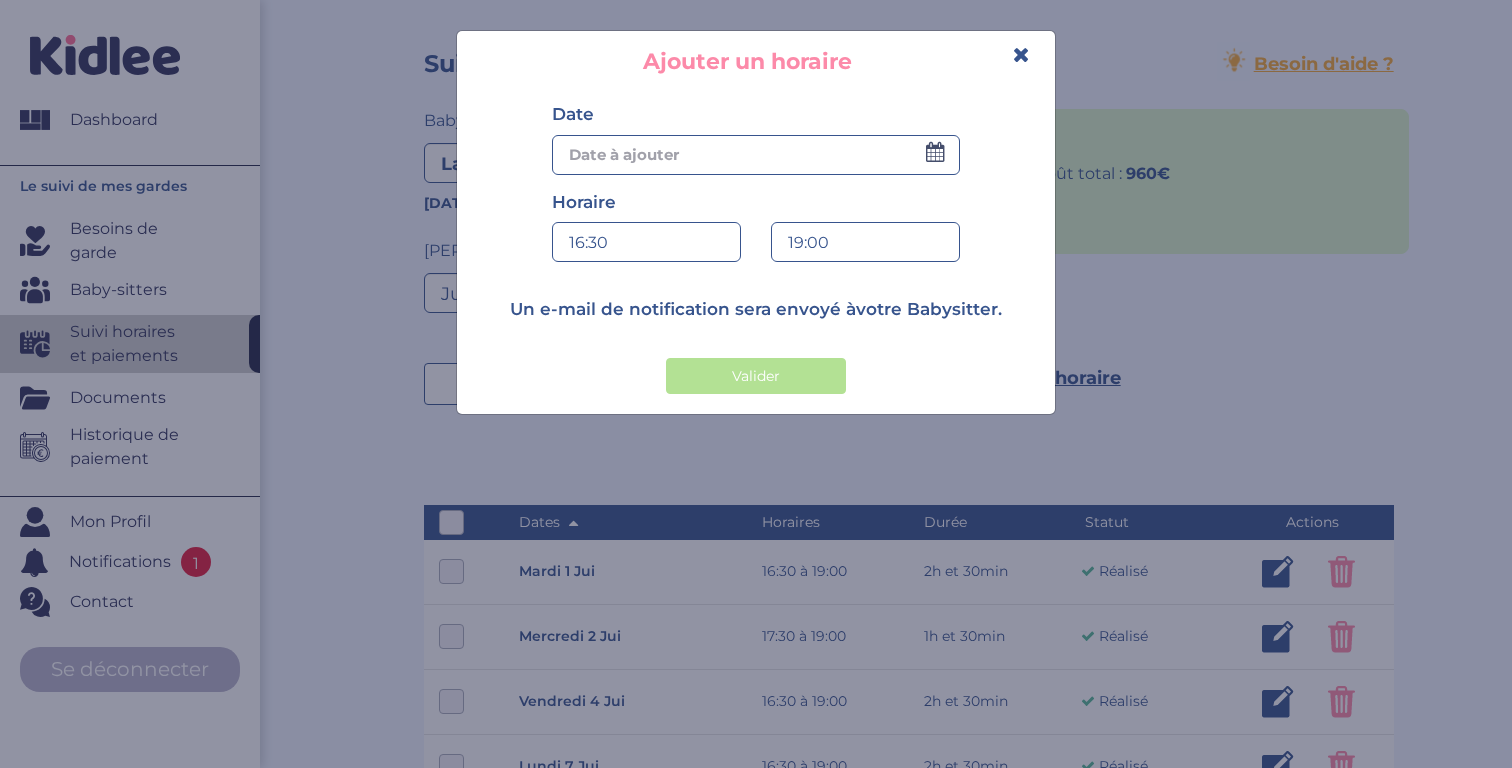 click at bounding box center (756, 155) 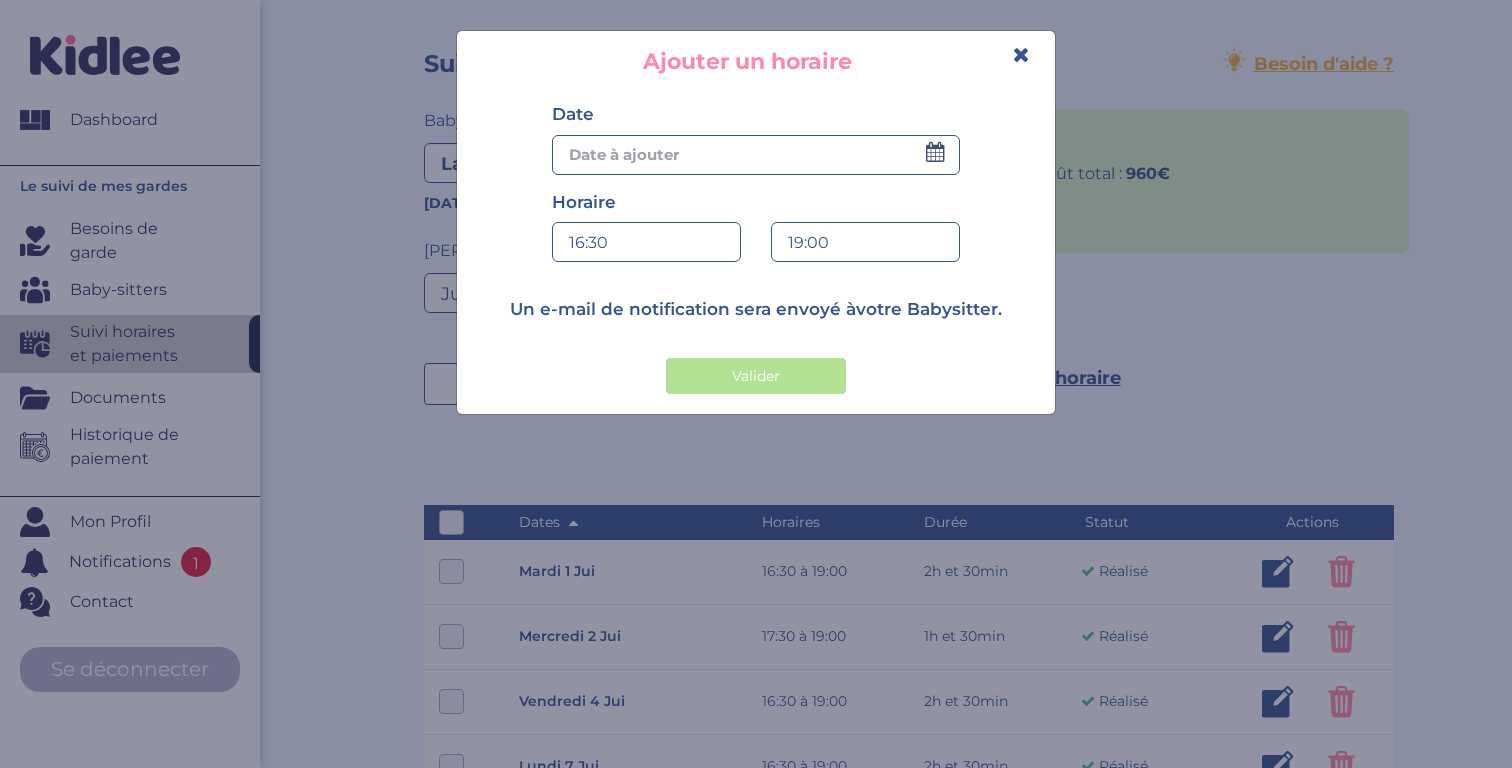 click at bounding box center [756, 155] 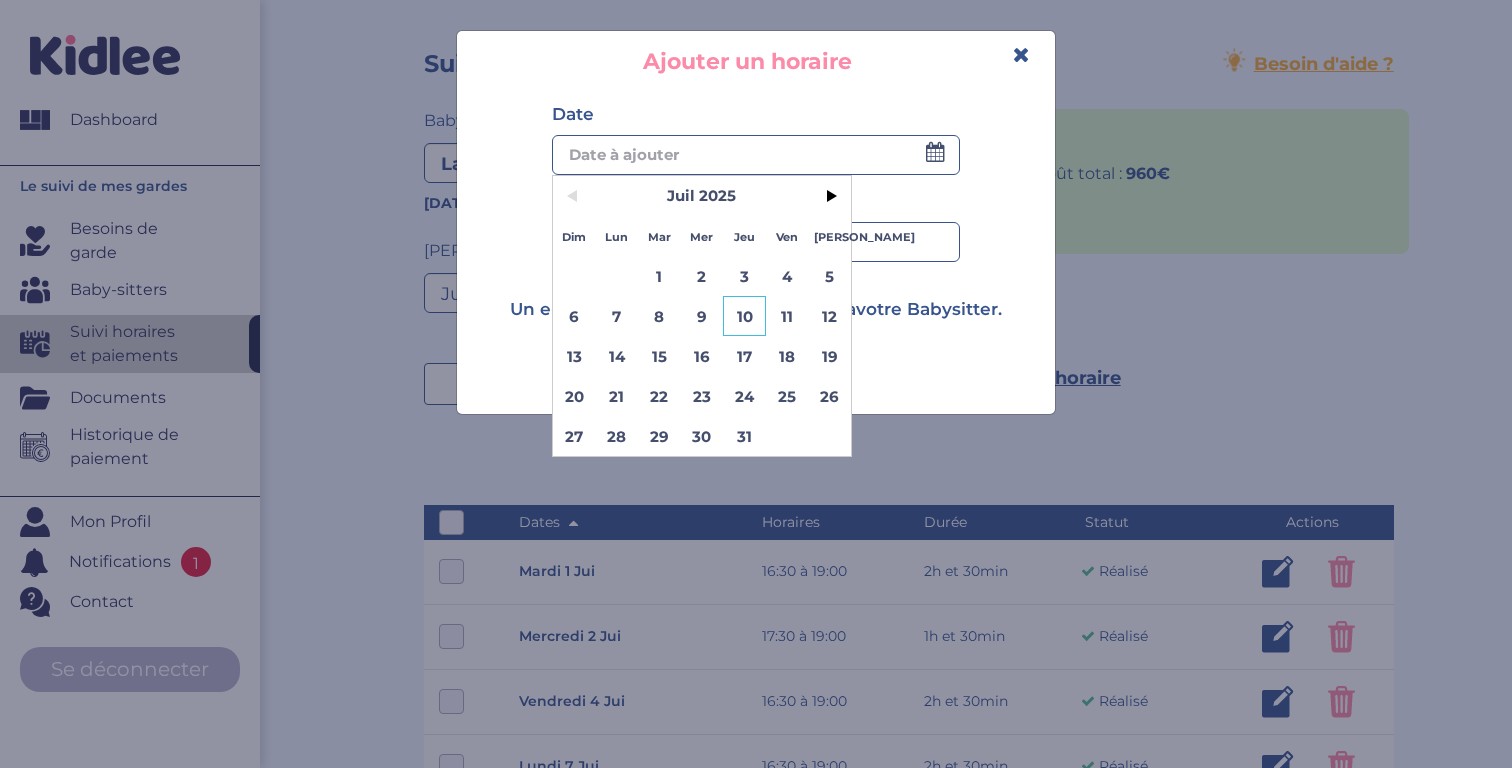 click on "10" at bounding box center [744, 316] 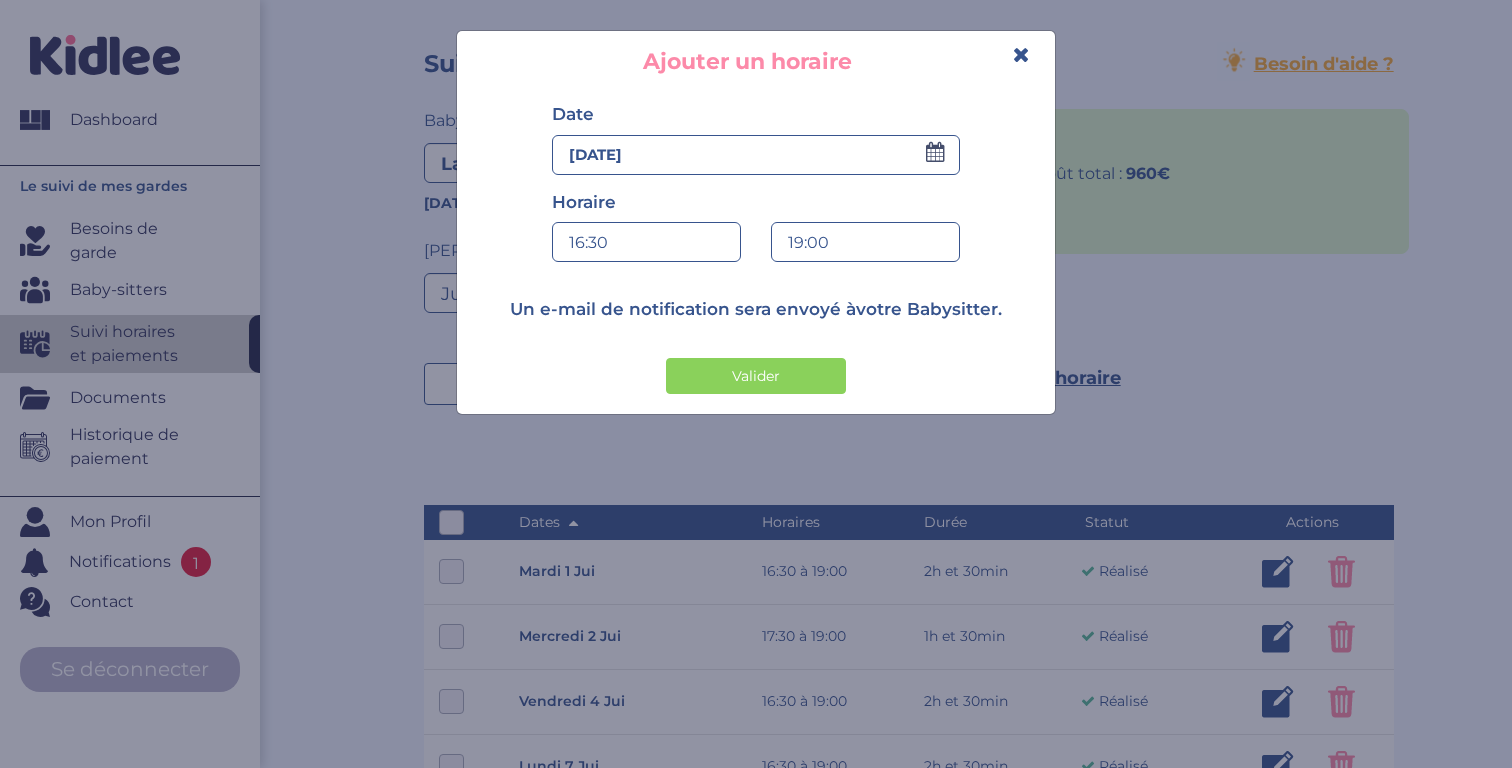 click on "16:30" at bounding box center [646, 243] 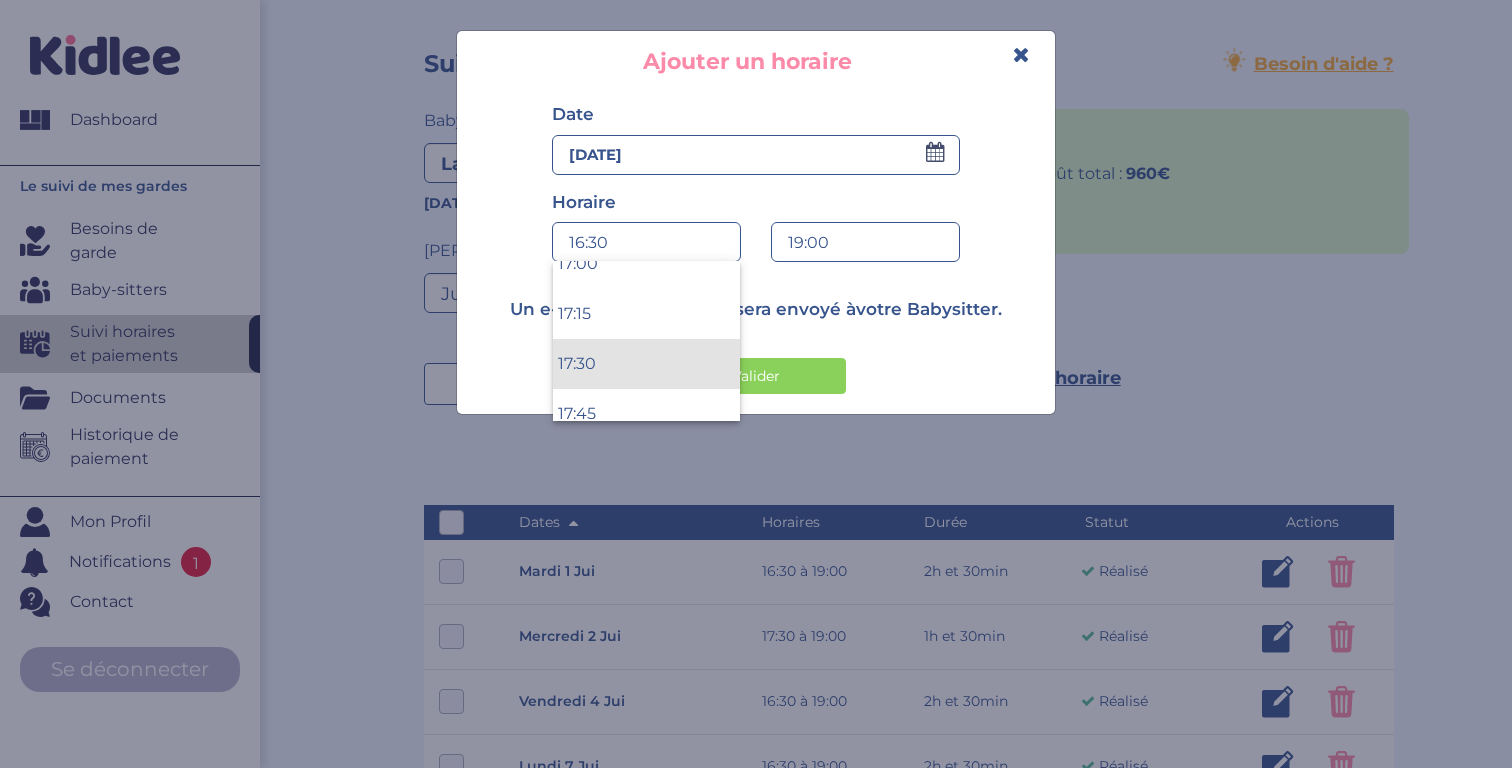 scroll, scrollTop: 3423, scrollLeft: 0, axis: vertical 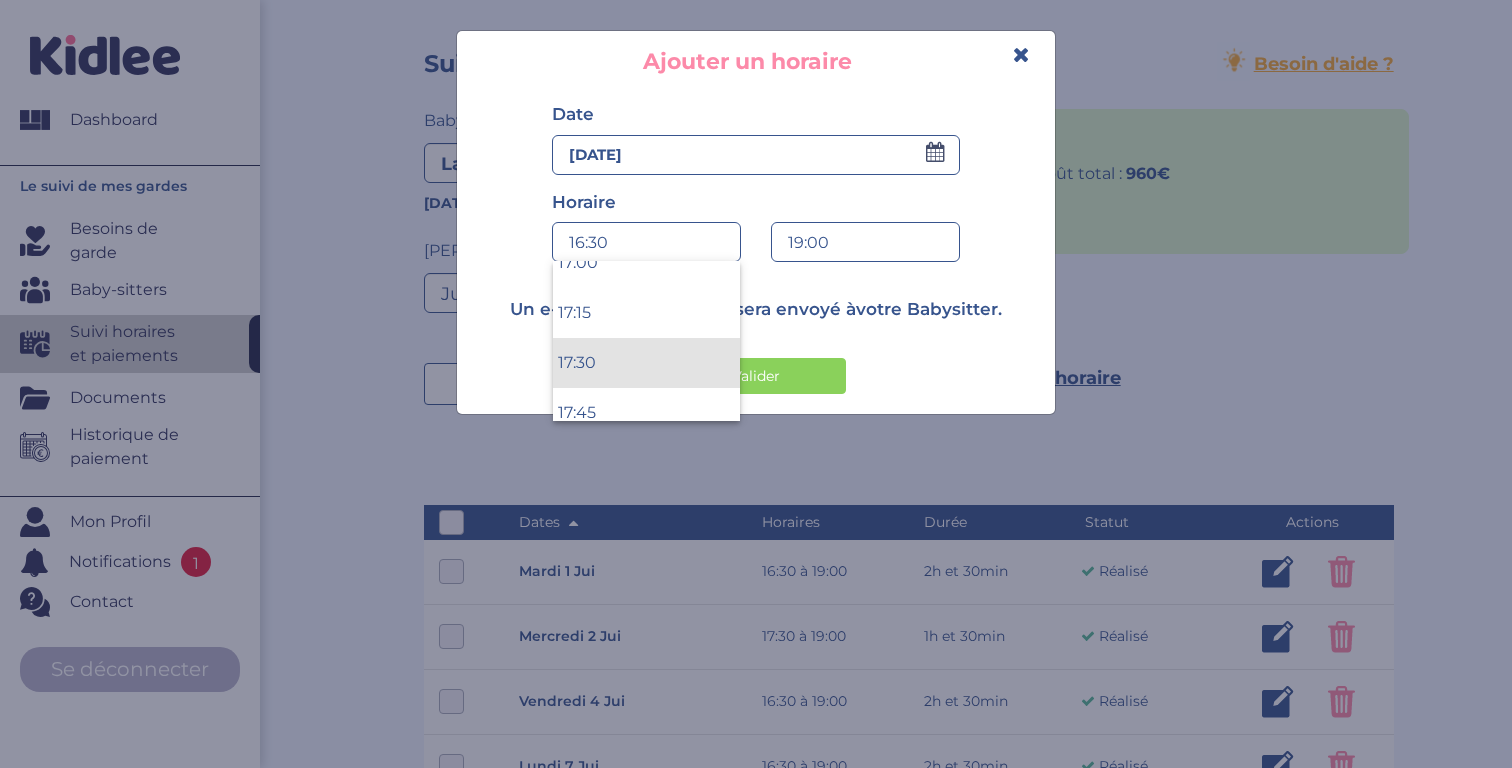 click on "17:30" at bounding box center (646, 363) 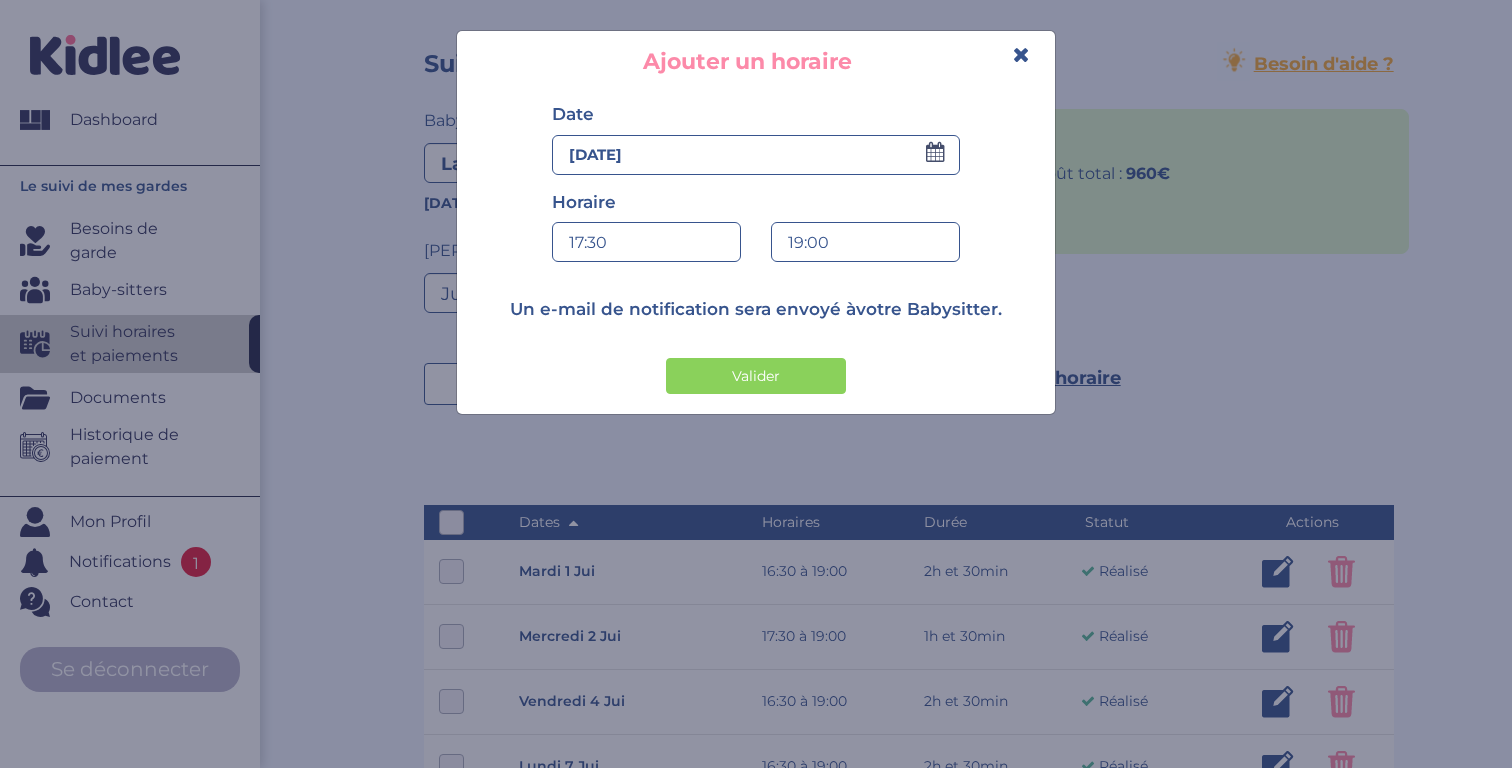 click on "19:00" at bounding box center [865, 243] 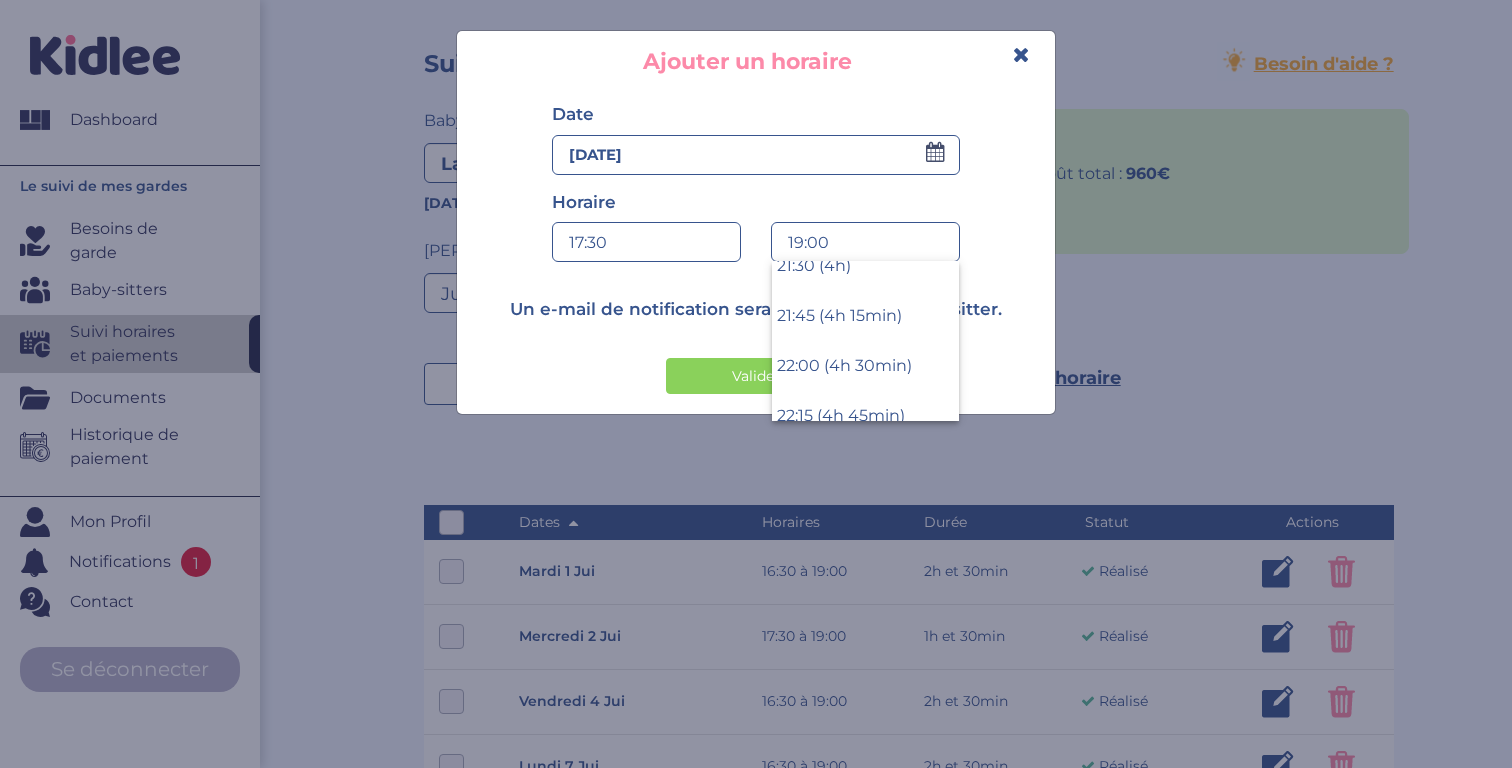 scroll, scrollTop: 797, scrollLeft: 0, axis: vertical 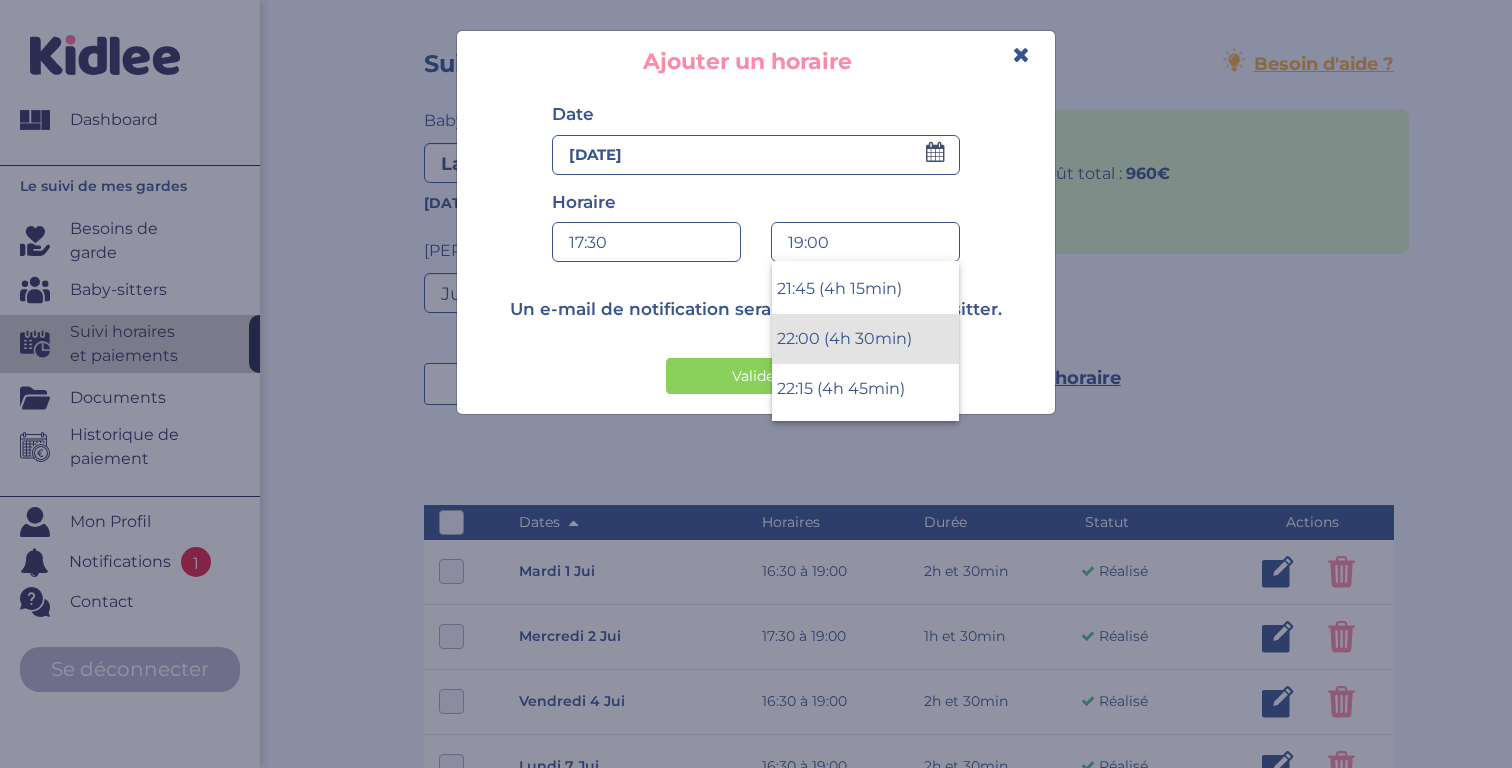 click on "22:00  (4h 30min)" at bounding box center (865, 339) 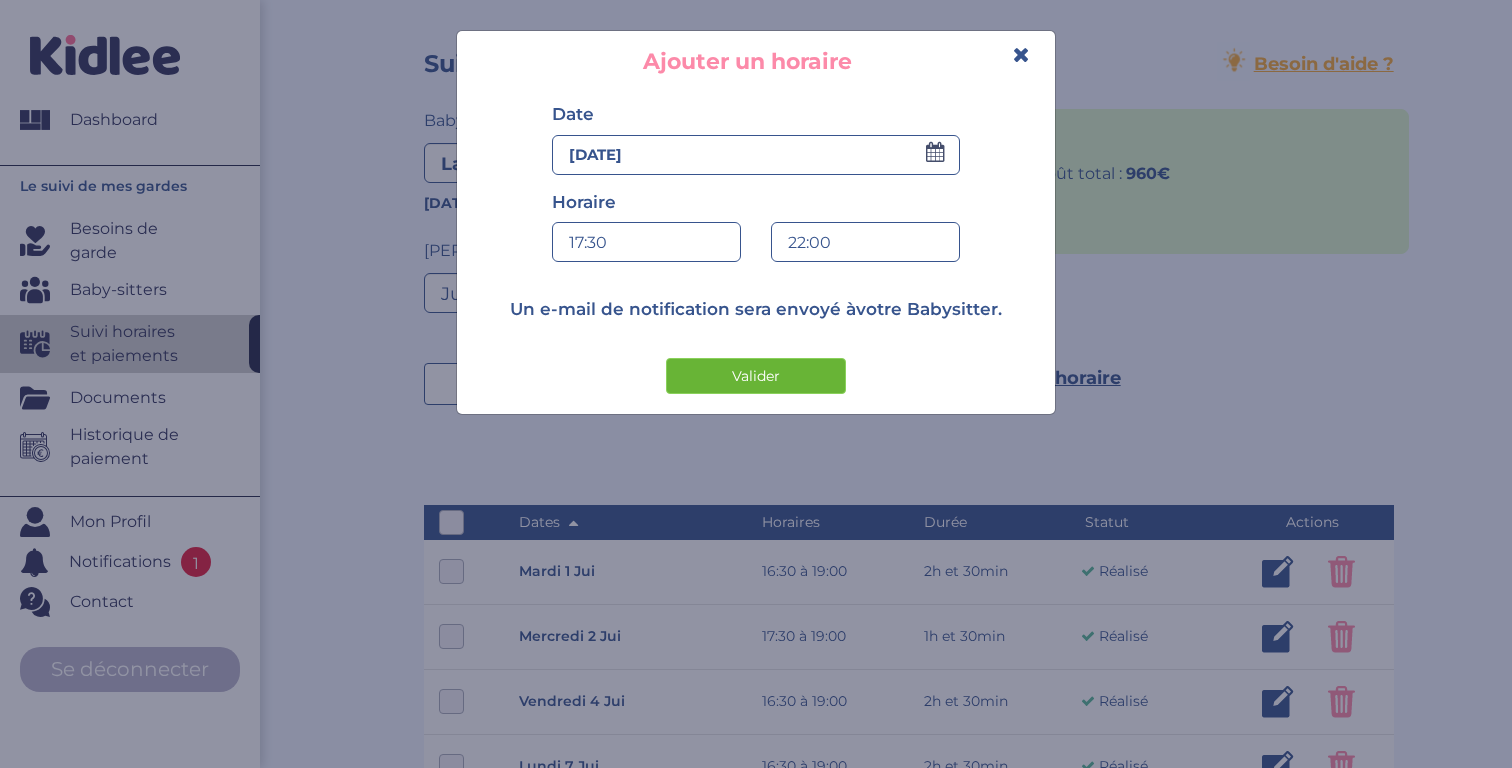 click on "Valider" at bounding box center (756, 376) 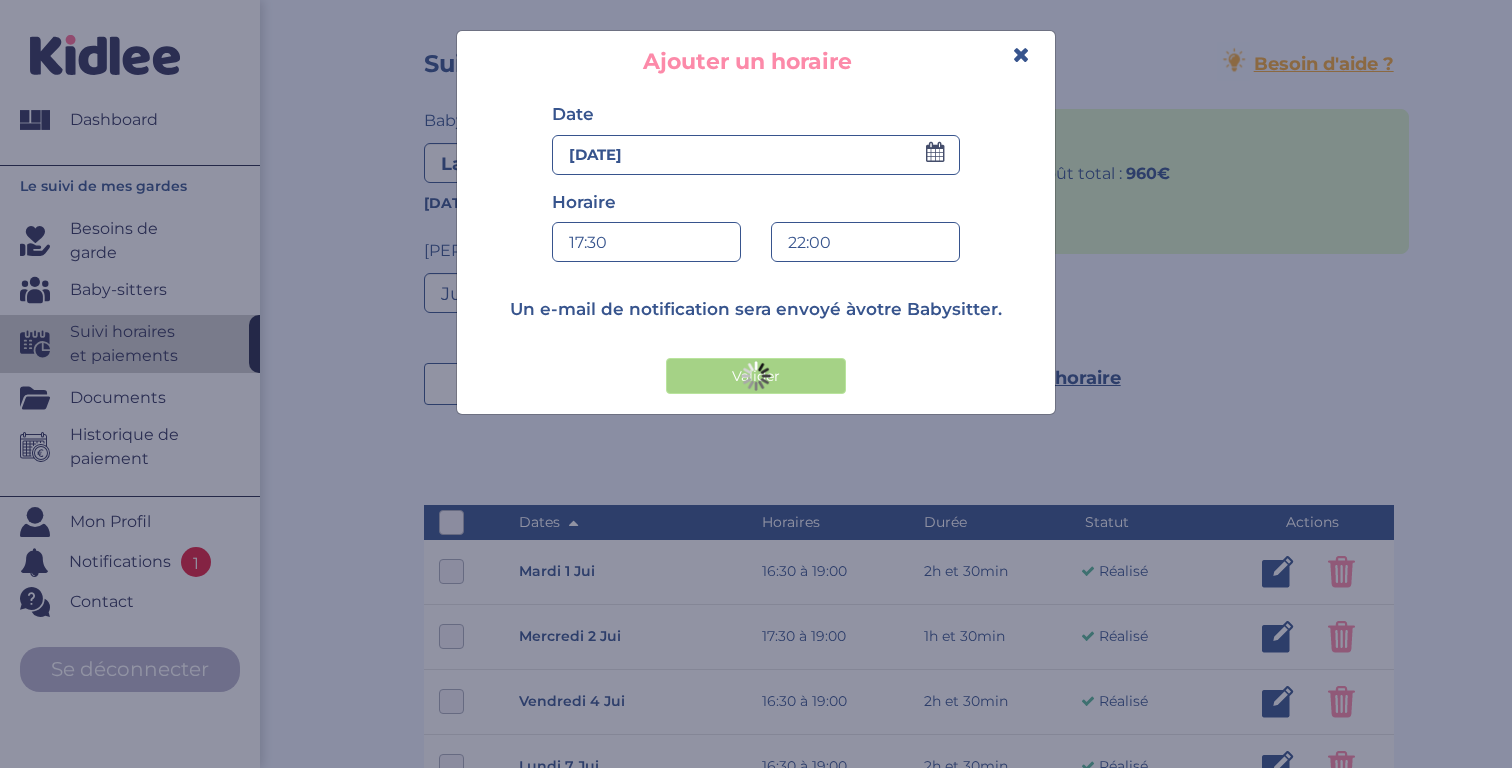 type 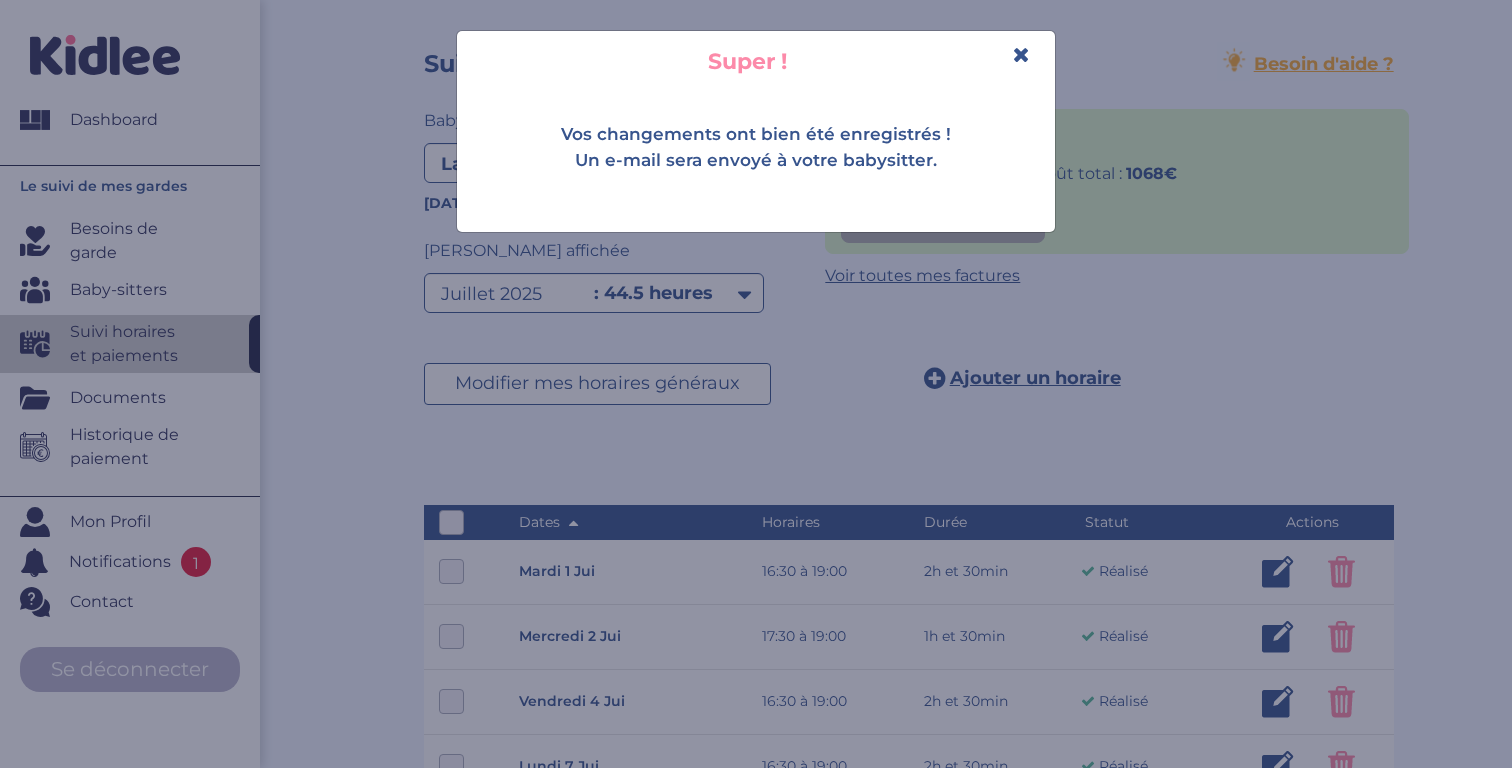 click at bounding box center [1021, 54] 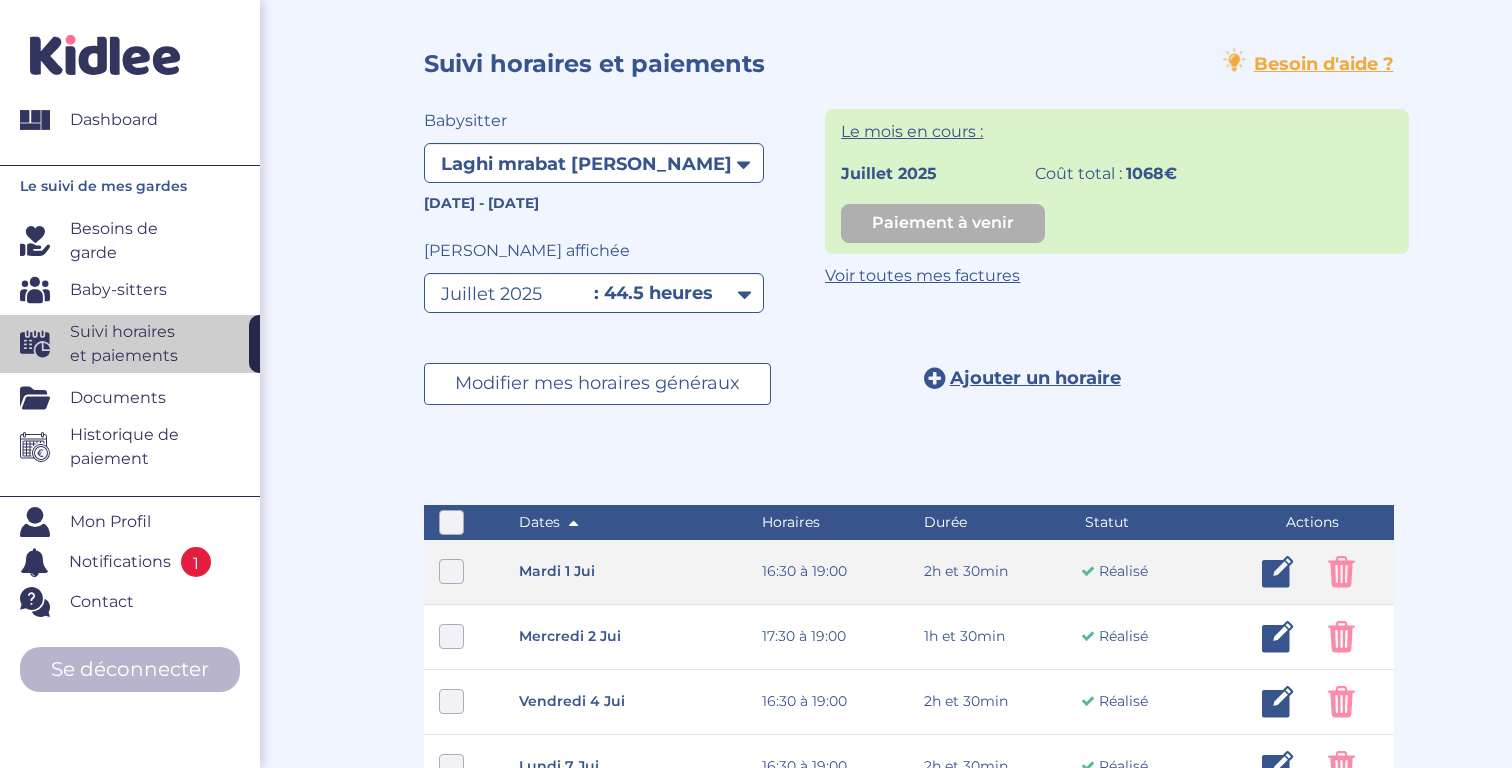 click at bounding box center [1278, 572] 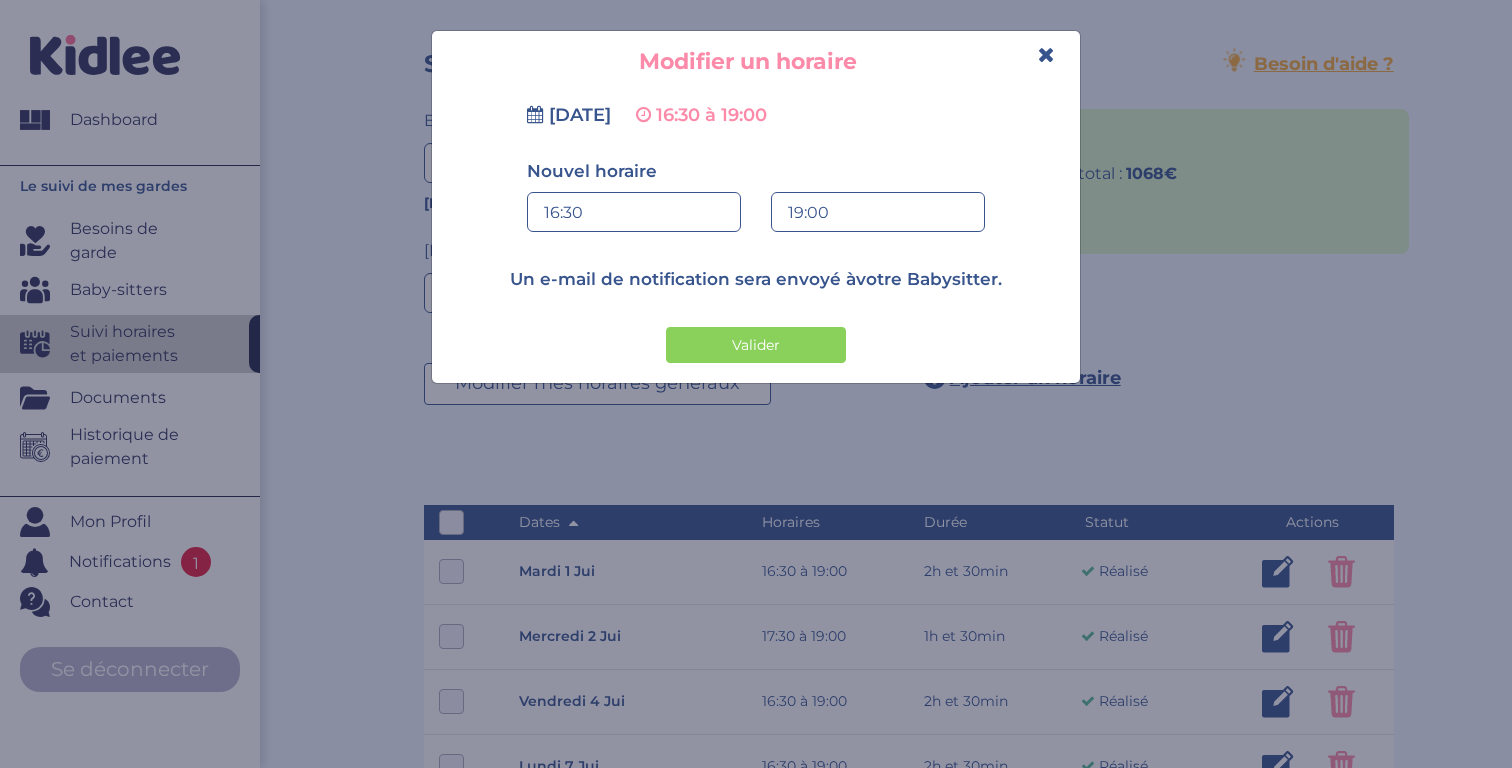 click on "16:30" at bounding box center (634, 213) 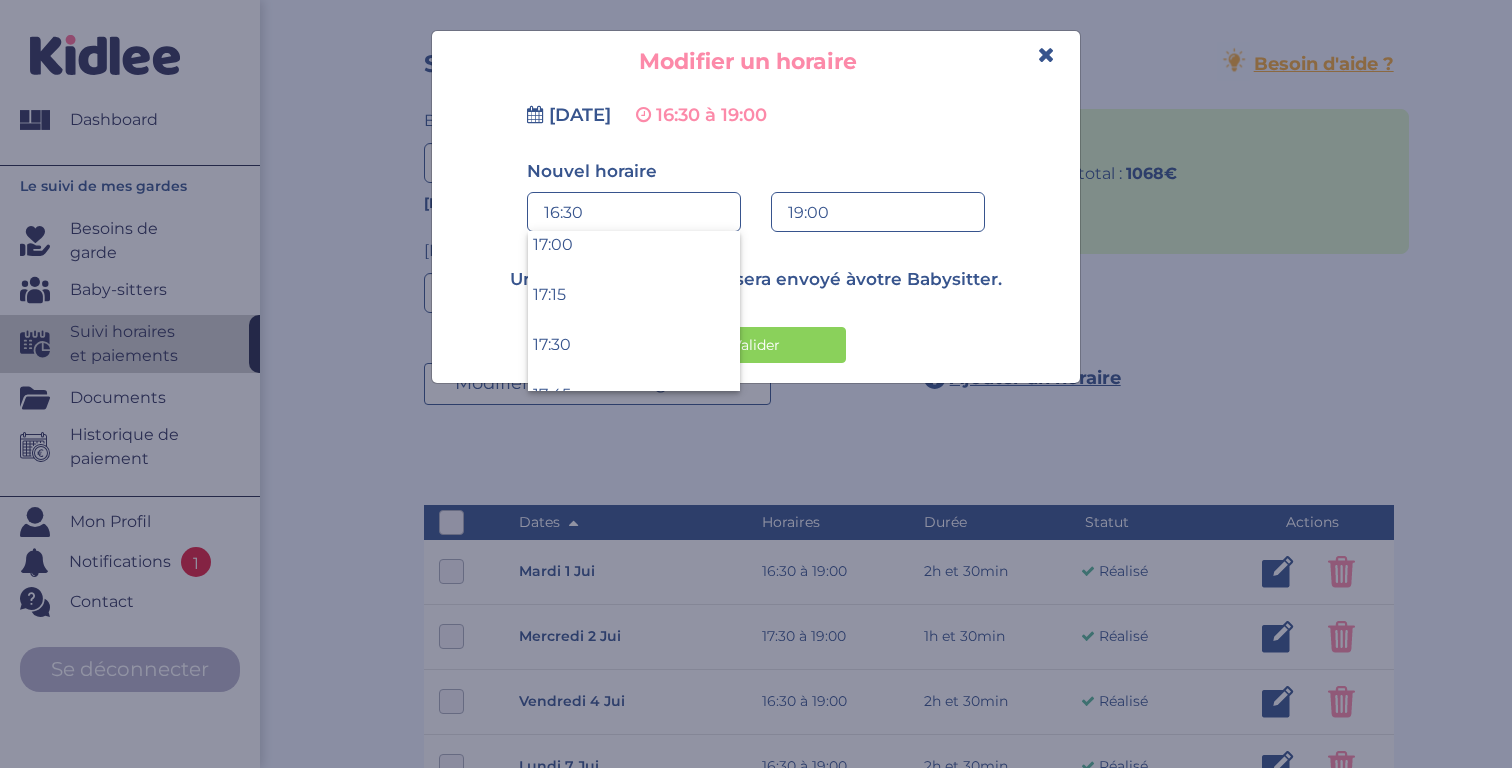scroll, scrollTop: 3426, scrollLeft: 0, axis: vertical 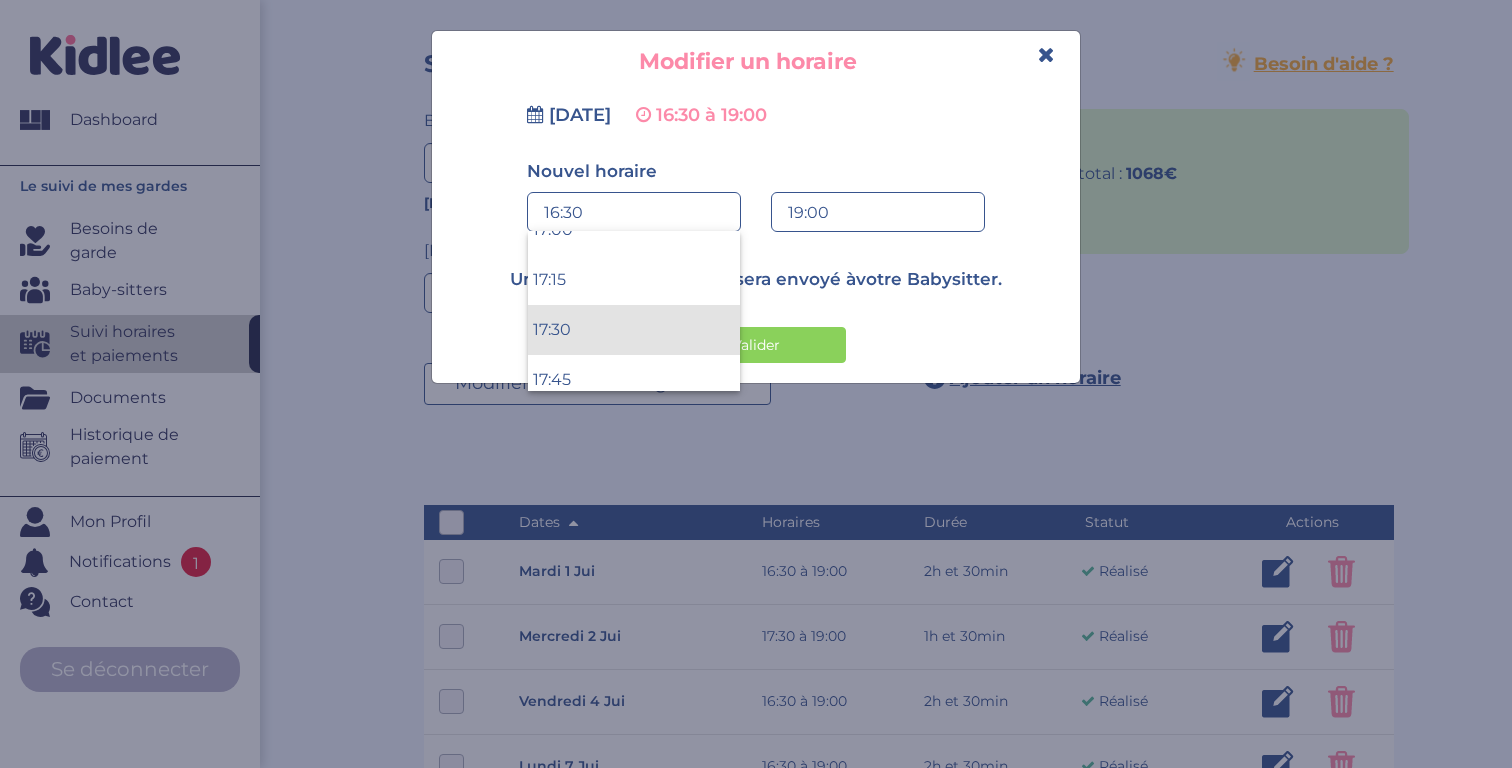 click on "17:30" at bounding box center [634, 330] 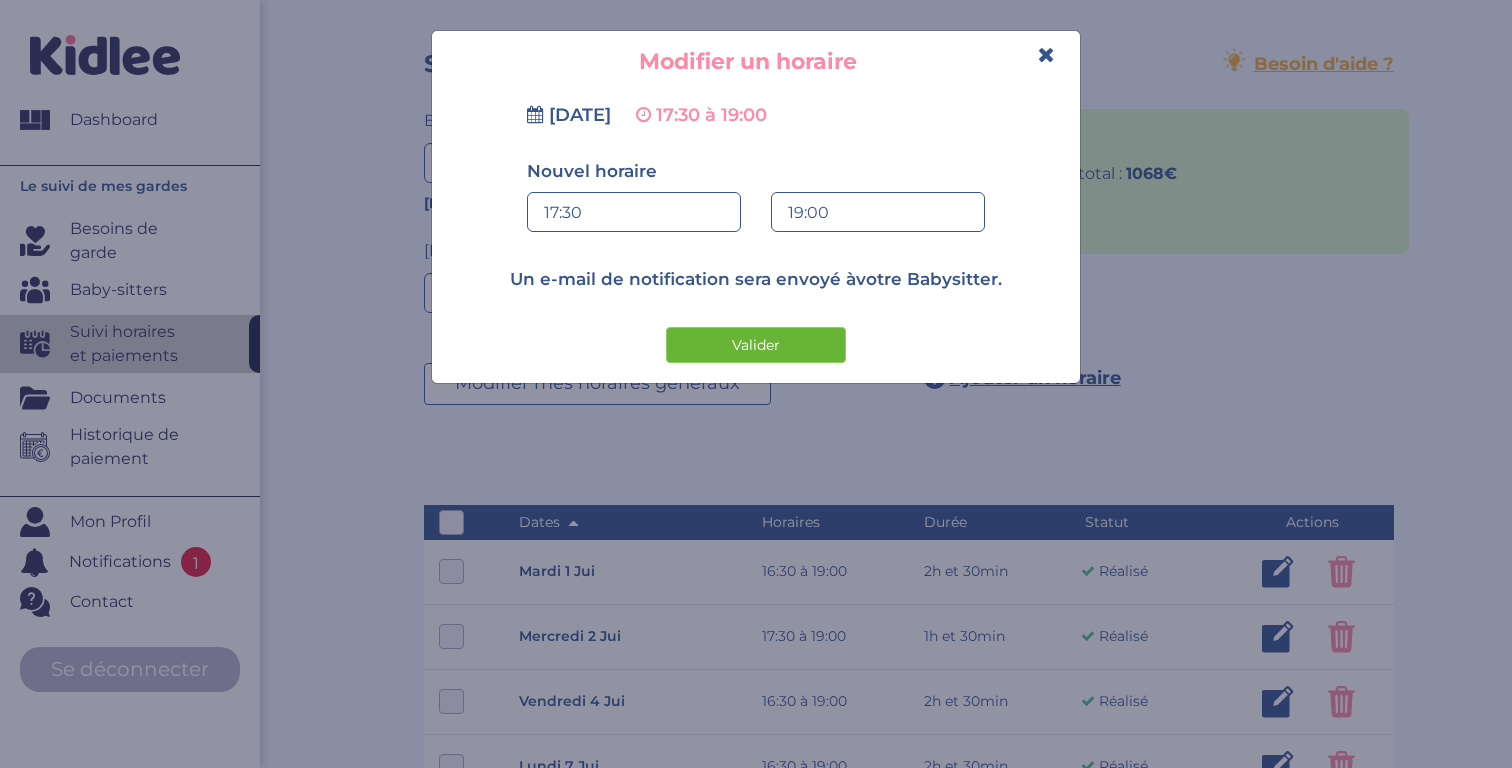 click on "Valider" at bounding box center (756, 345) 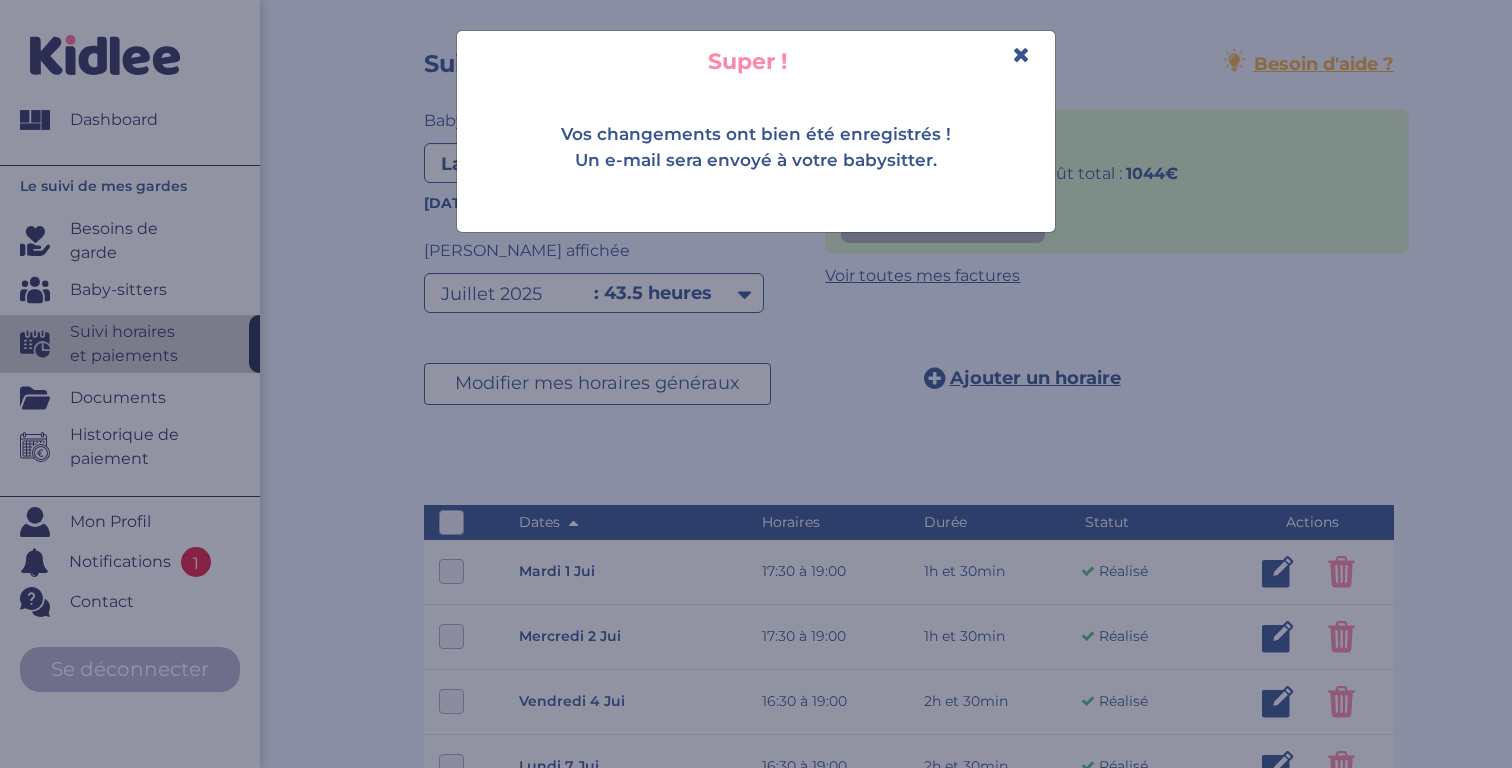 click at bounding box center [1021, 54] 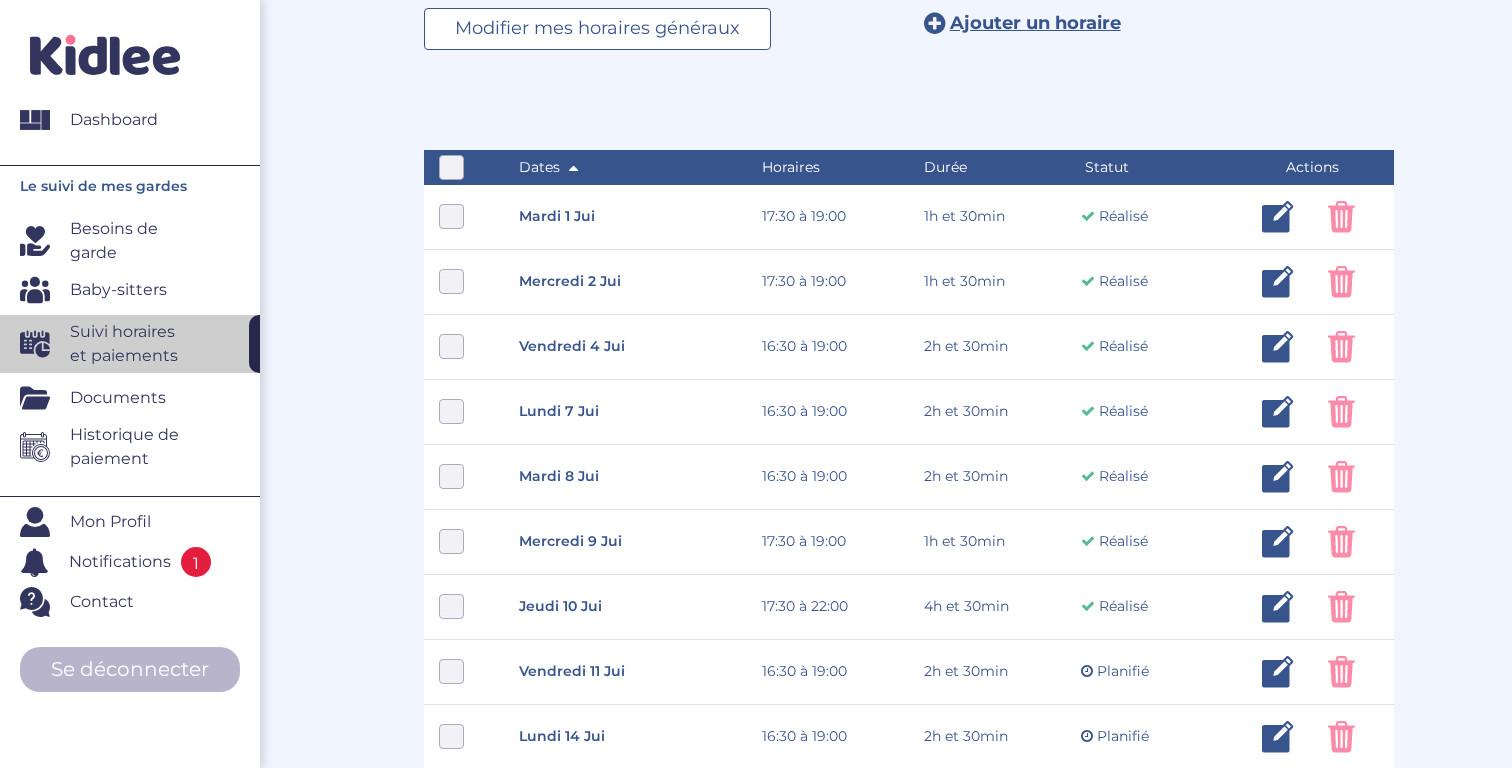scroll, scrollTop: 376, scrollLeft: 0, axis: vertical 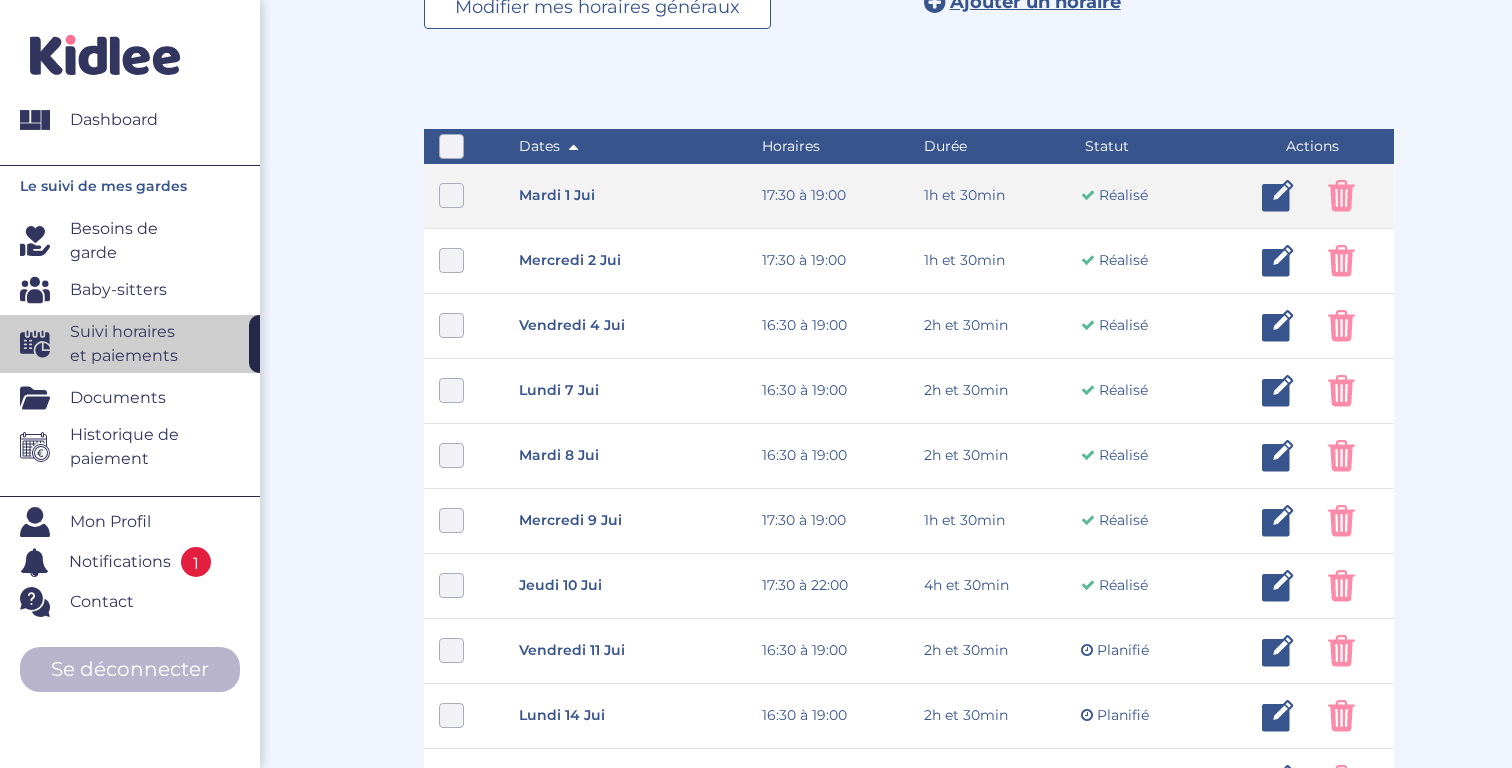 click at bounding box center [1341, 196] 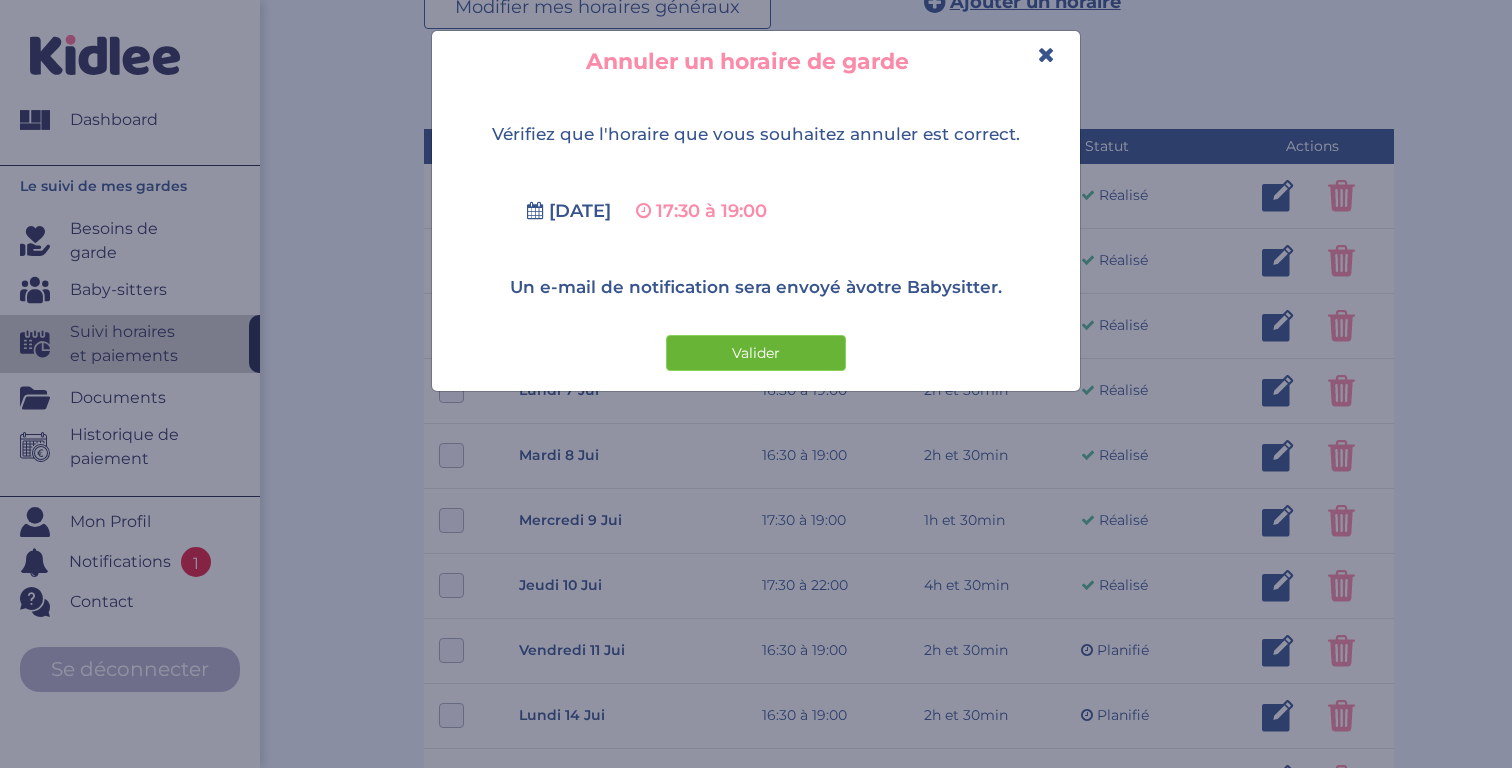 click on "Valider" at bounding box center (756, 353) 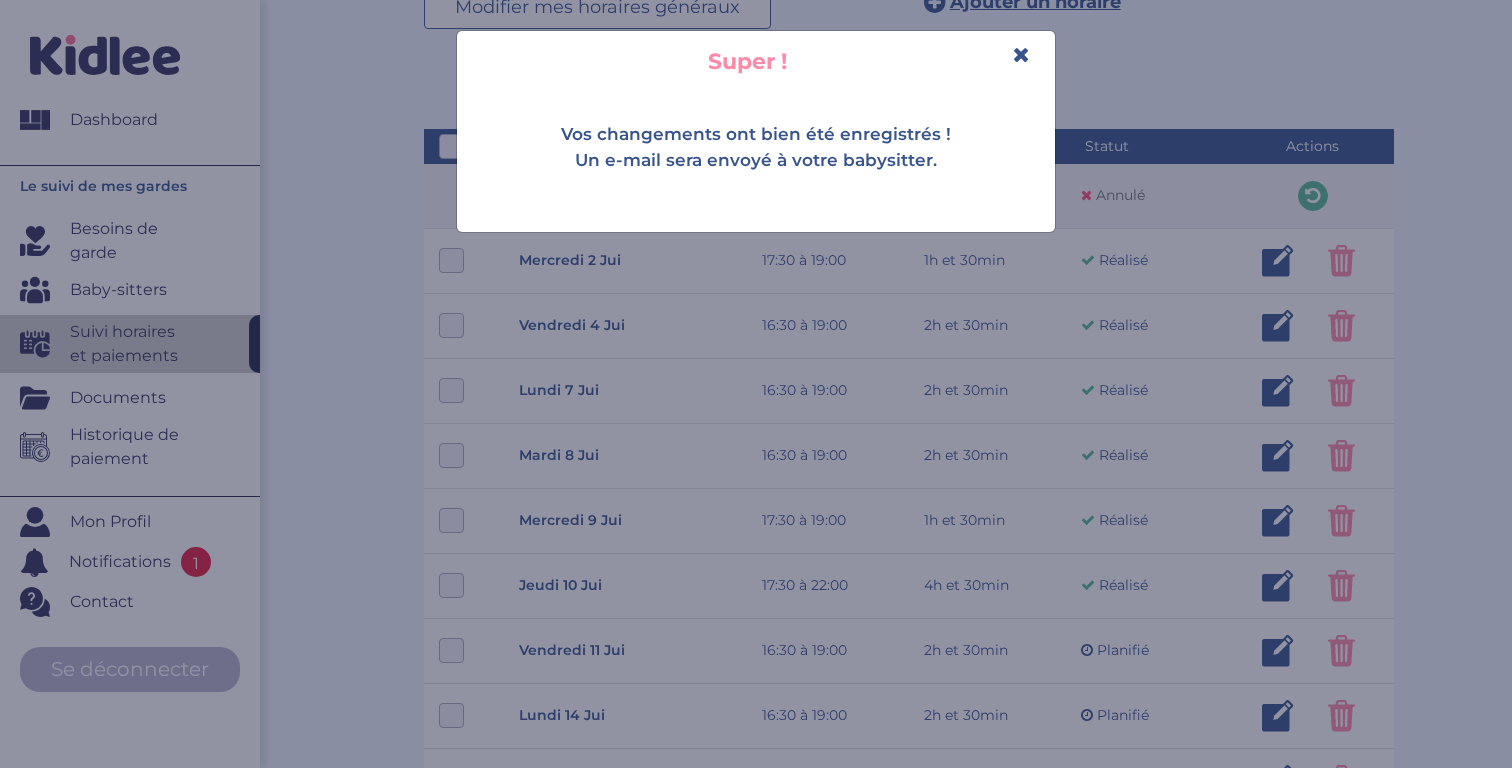 click at bounding box center [1021, 54] 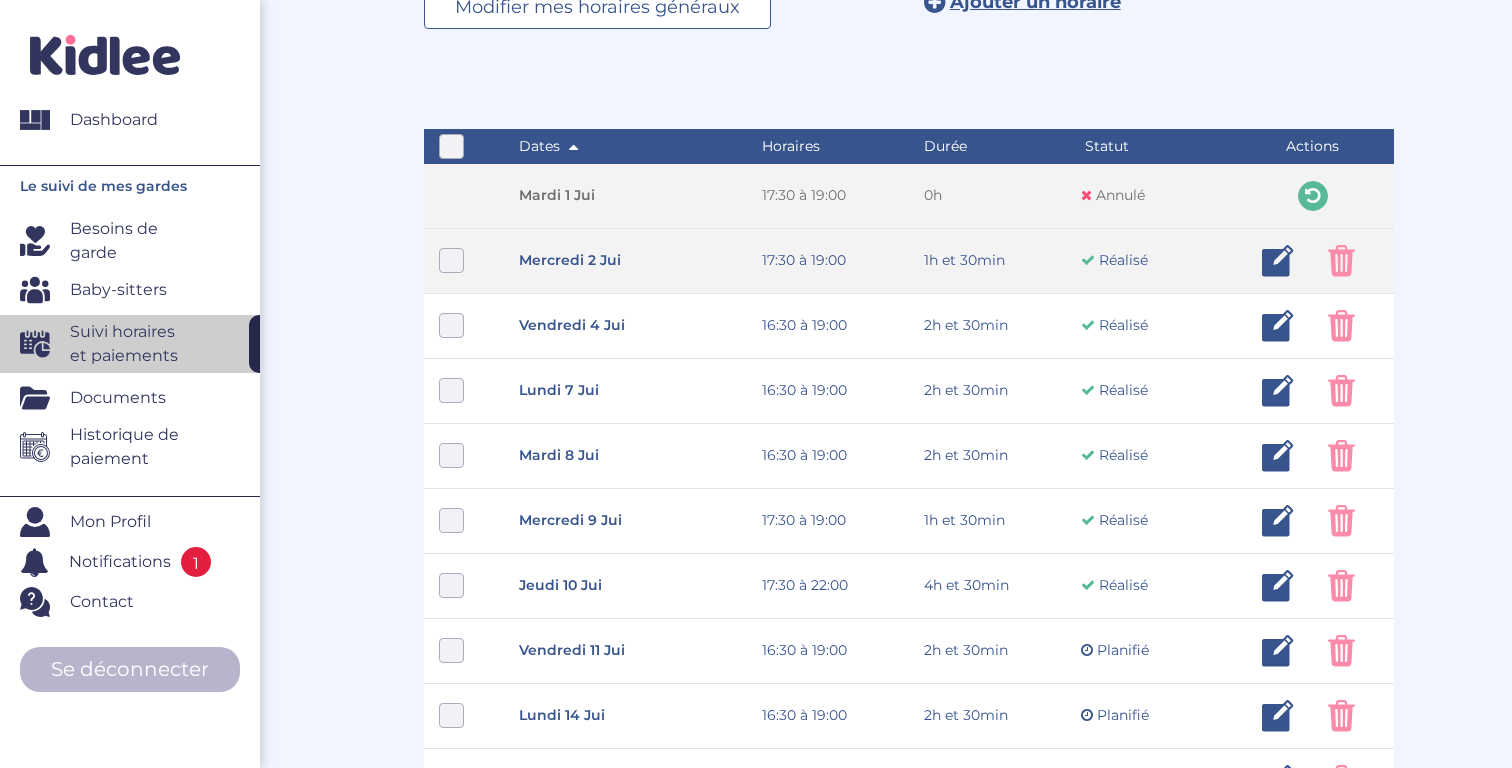 click at bounding box center [1341, 261] 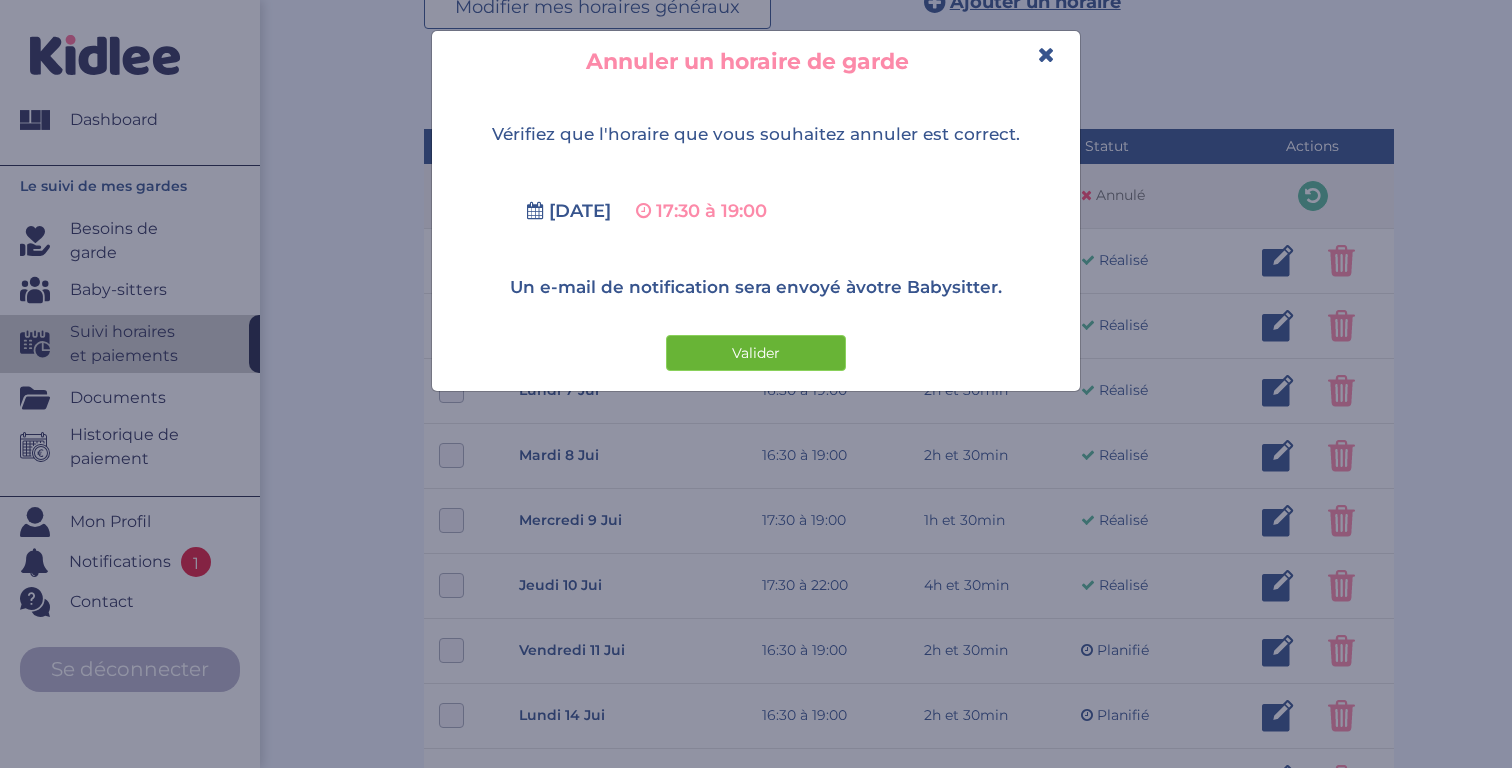 click on "Valider" at bounding box center [756, 353] 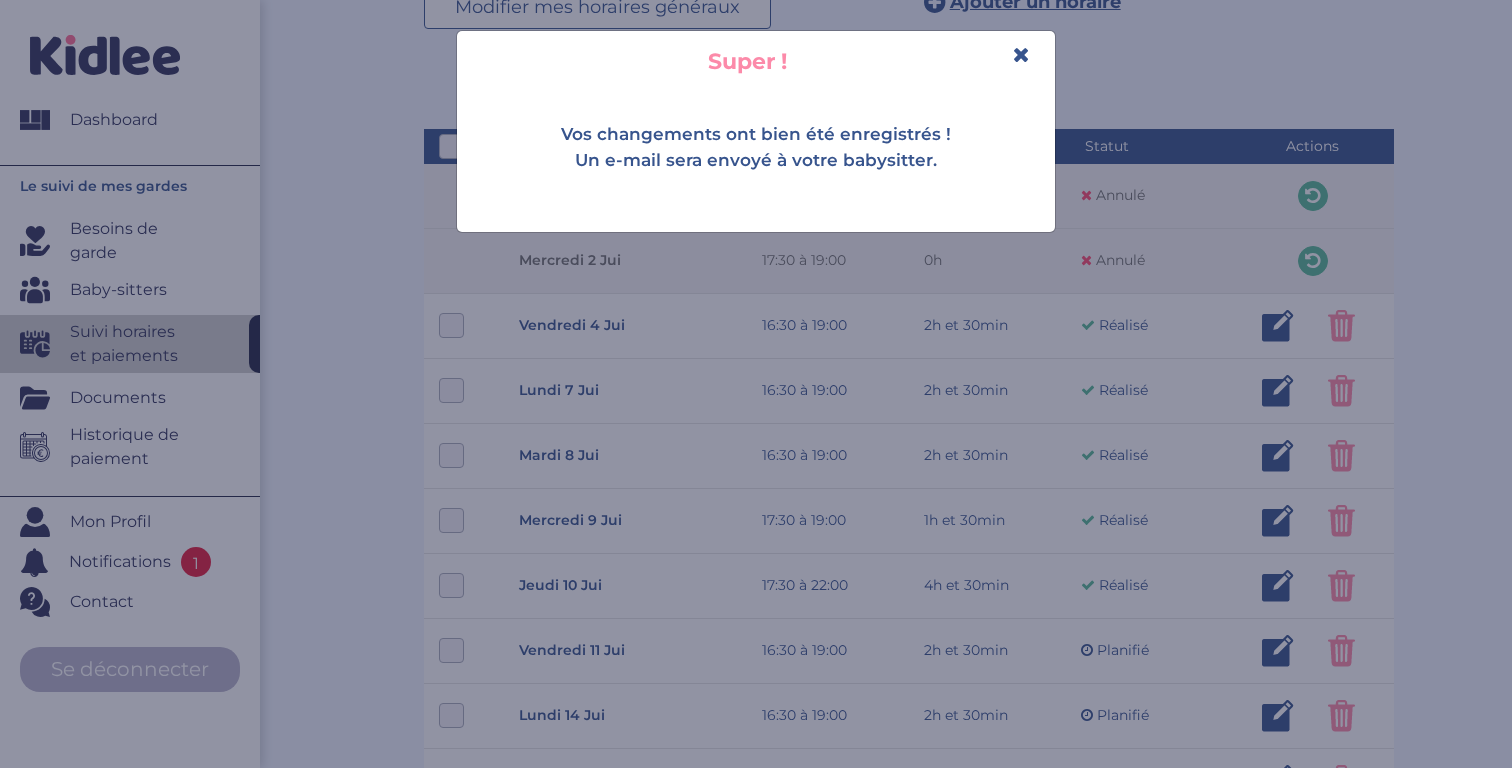 click at bounding box center (1021, 54) 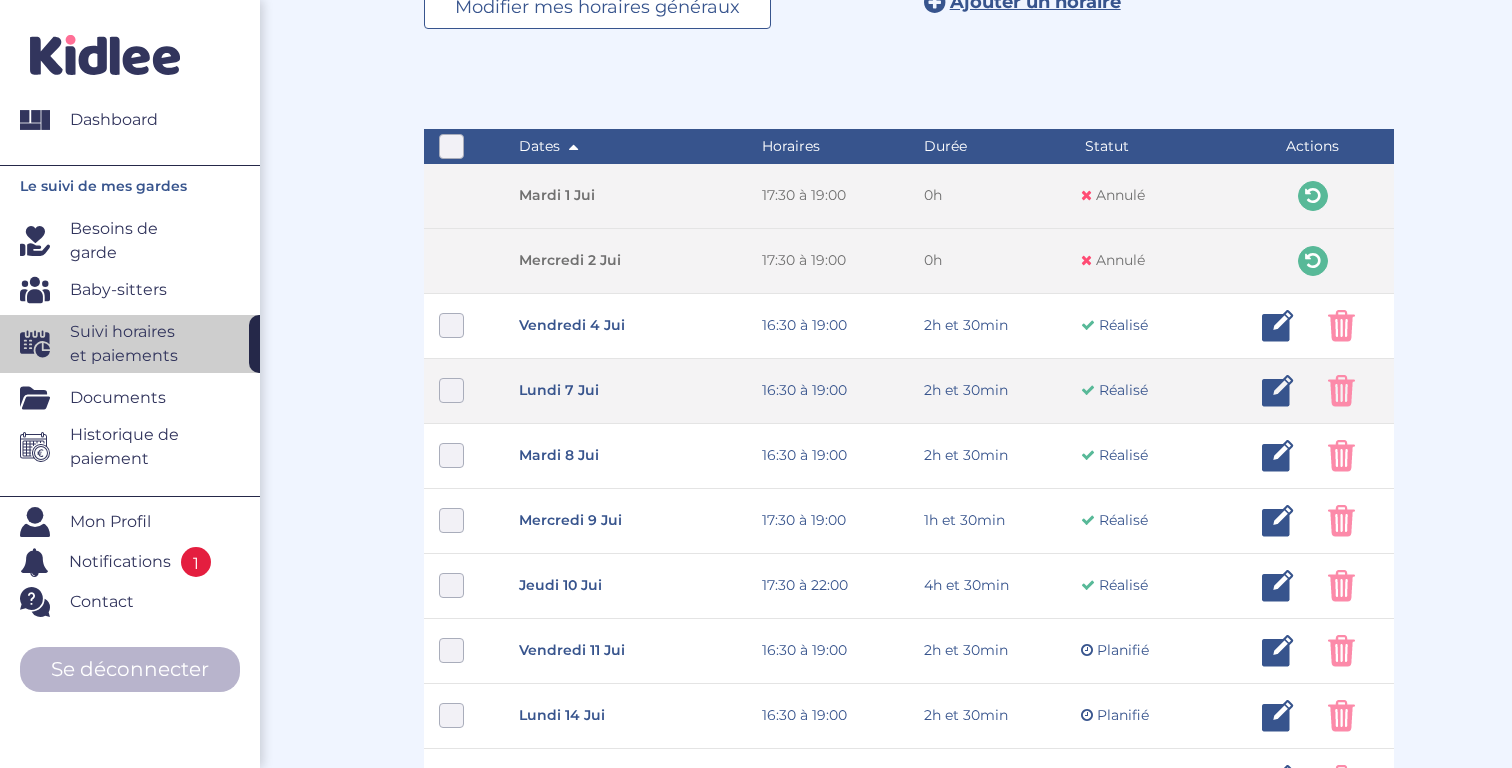 click at bounding box center (1278, 391) 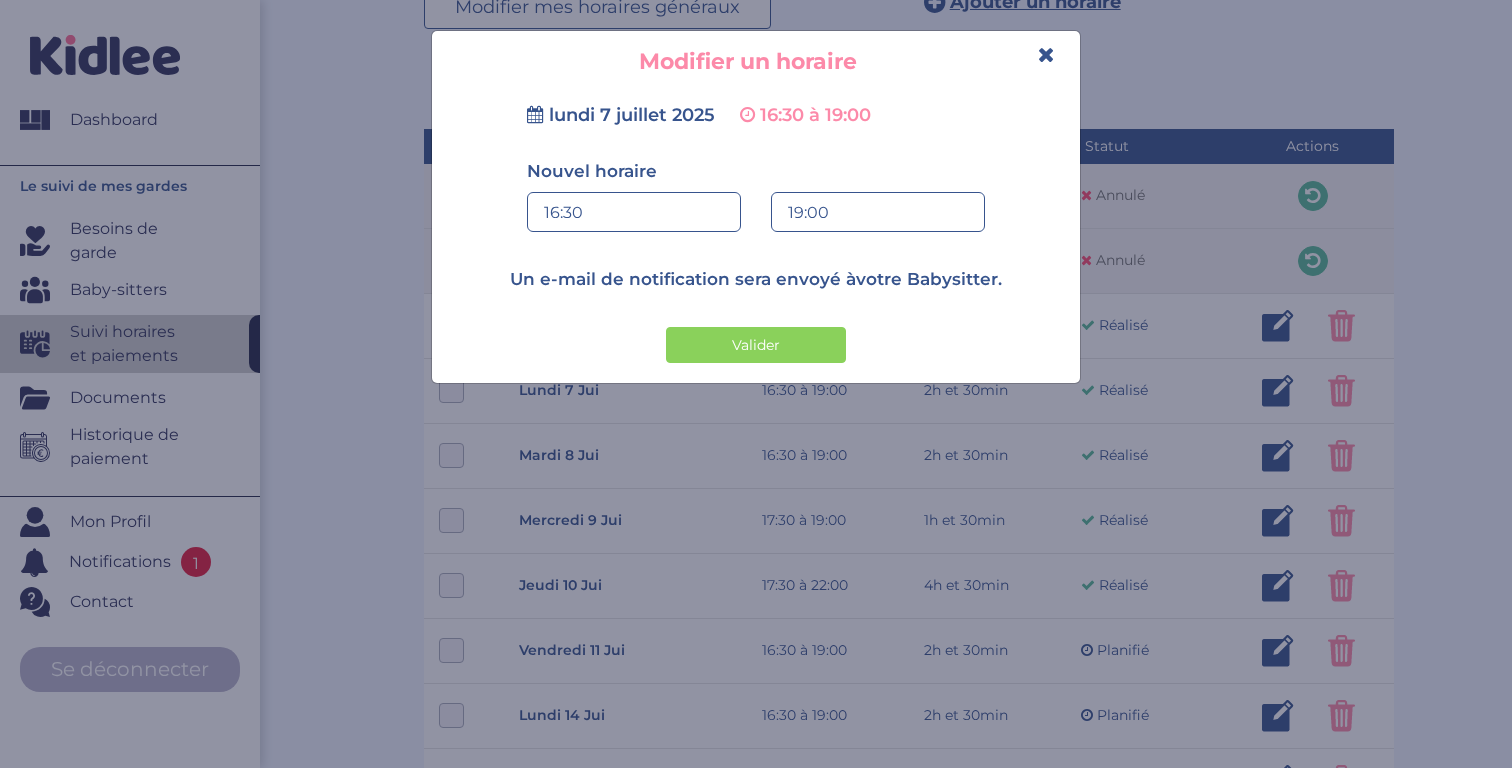 click on "16:30" at bounding box center (634, 213) 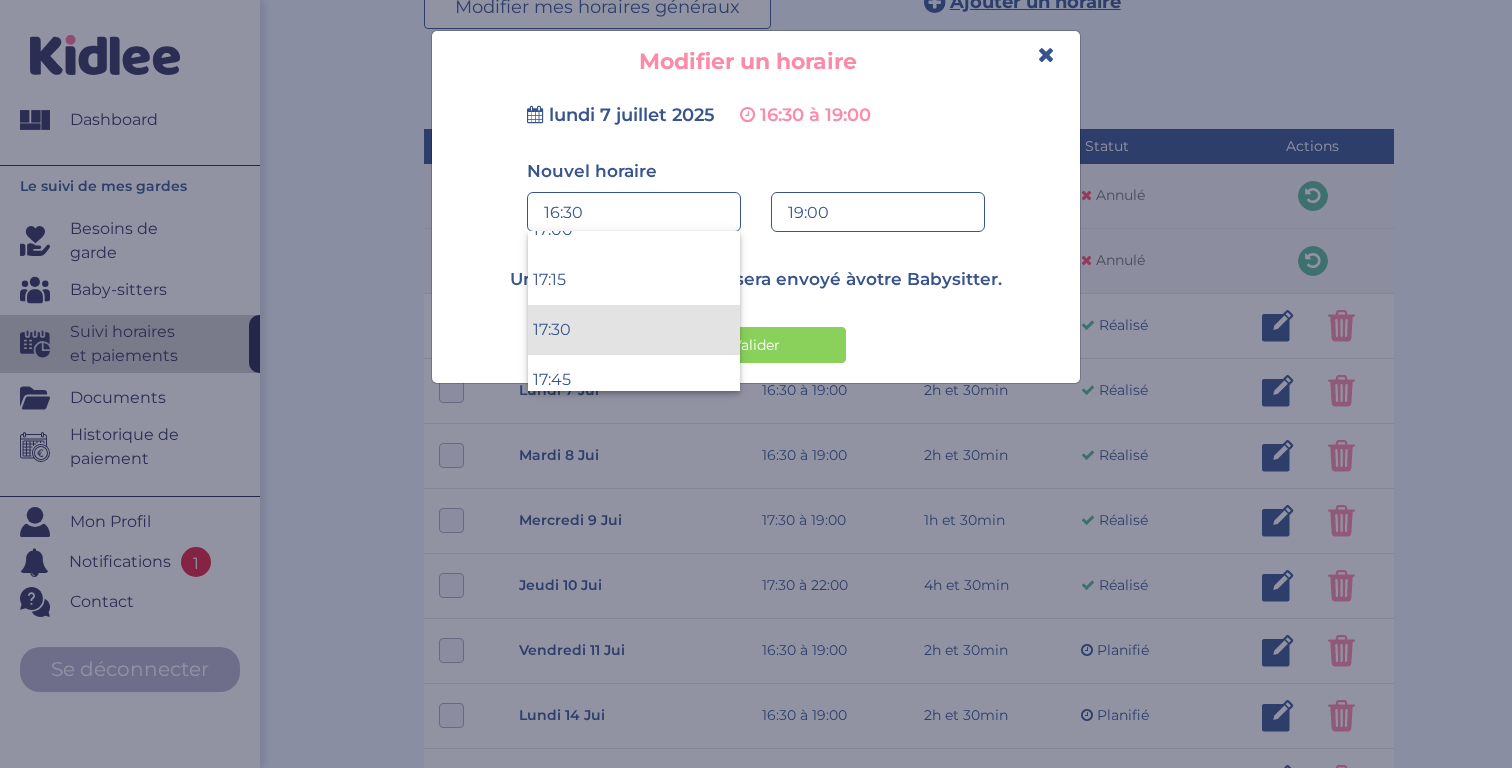 click on "17:30" at bounding box center (634, 330) 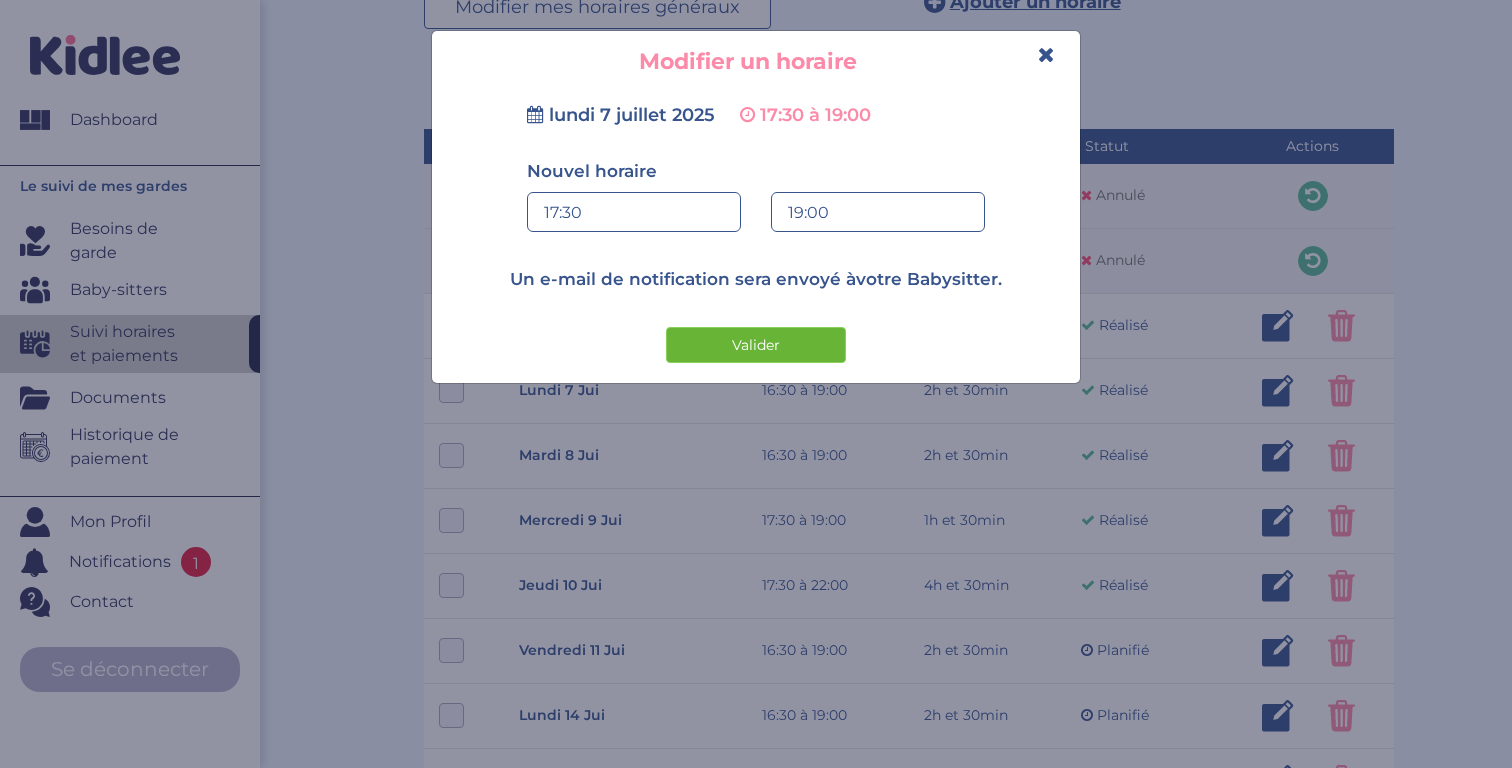 click on "Valider" at bounding box center (756, 345) 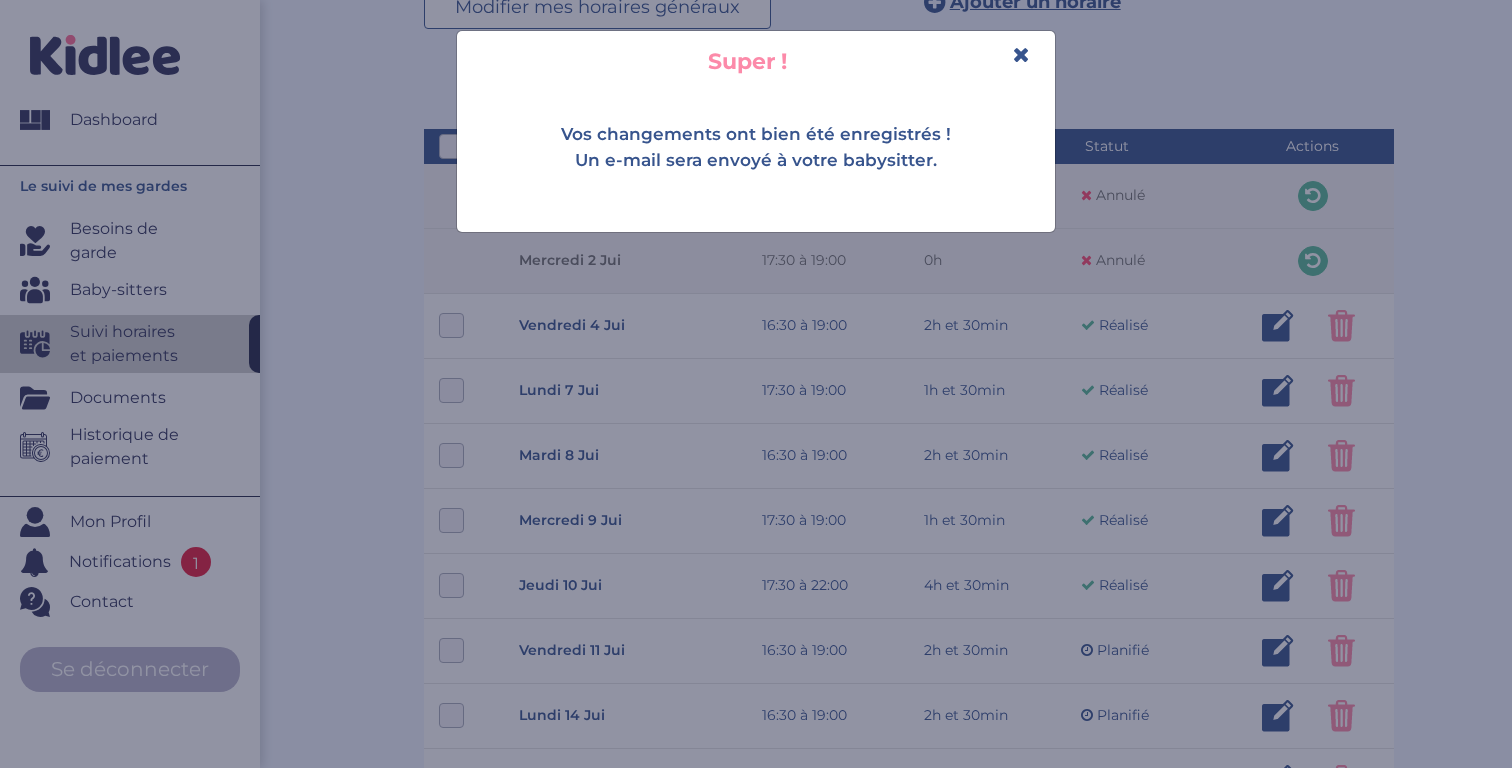click at bounding box center (1021, 54) 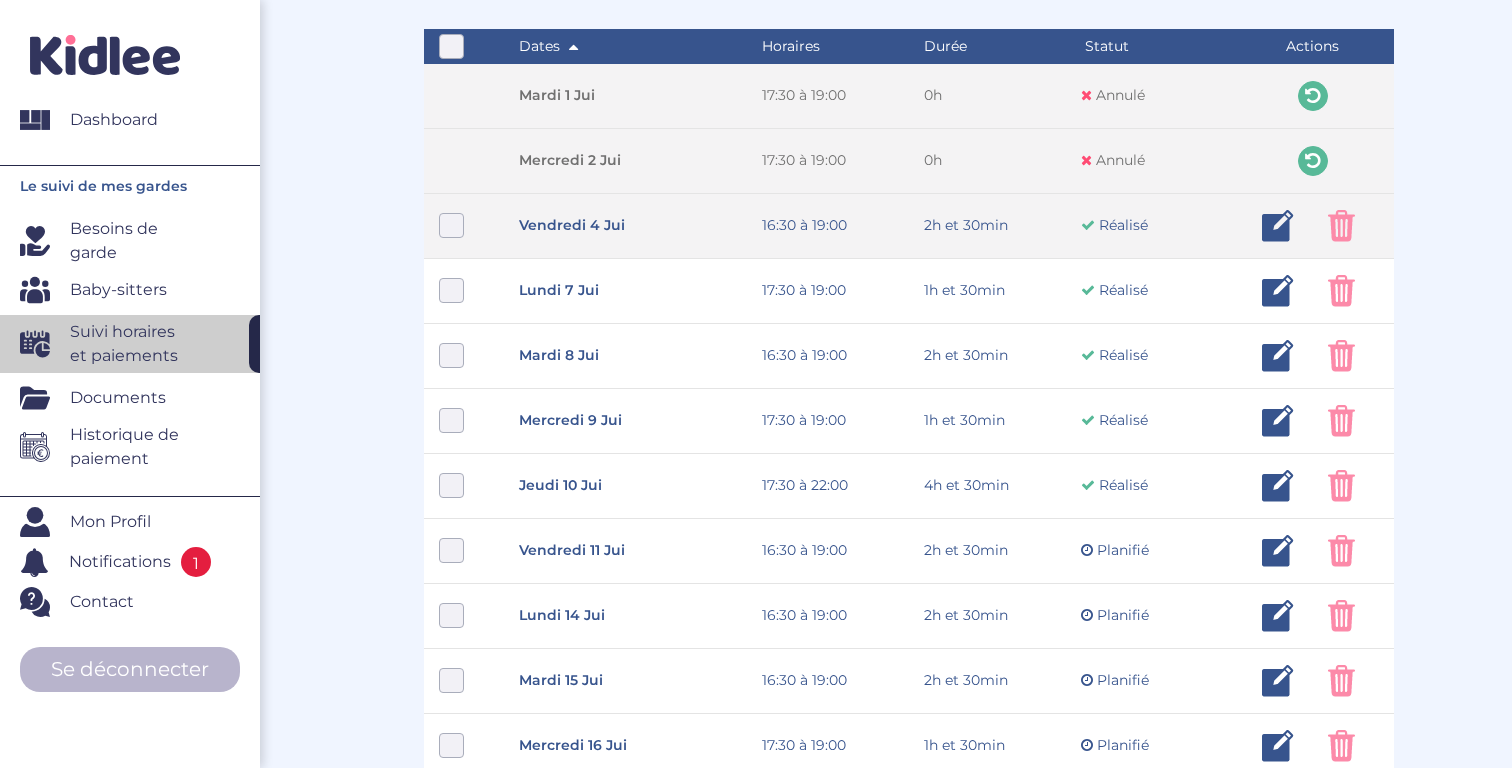 scroll, scrollTop: 487, scrollLeft: 0, axis: vertical 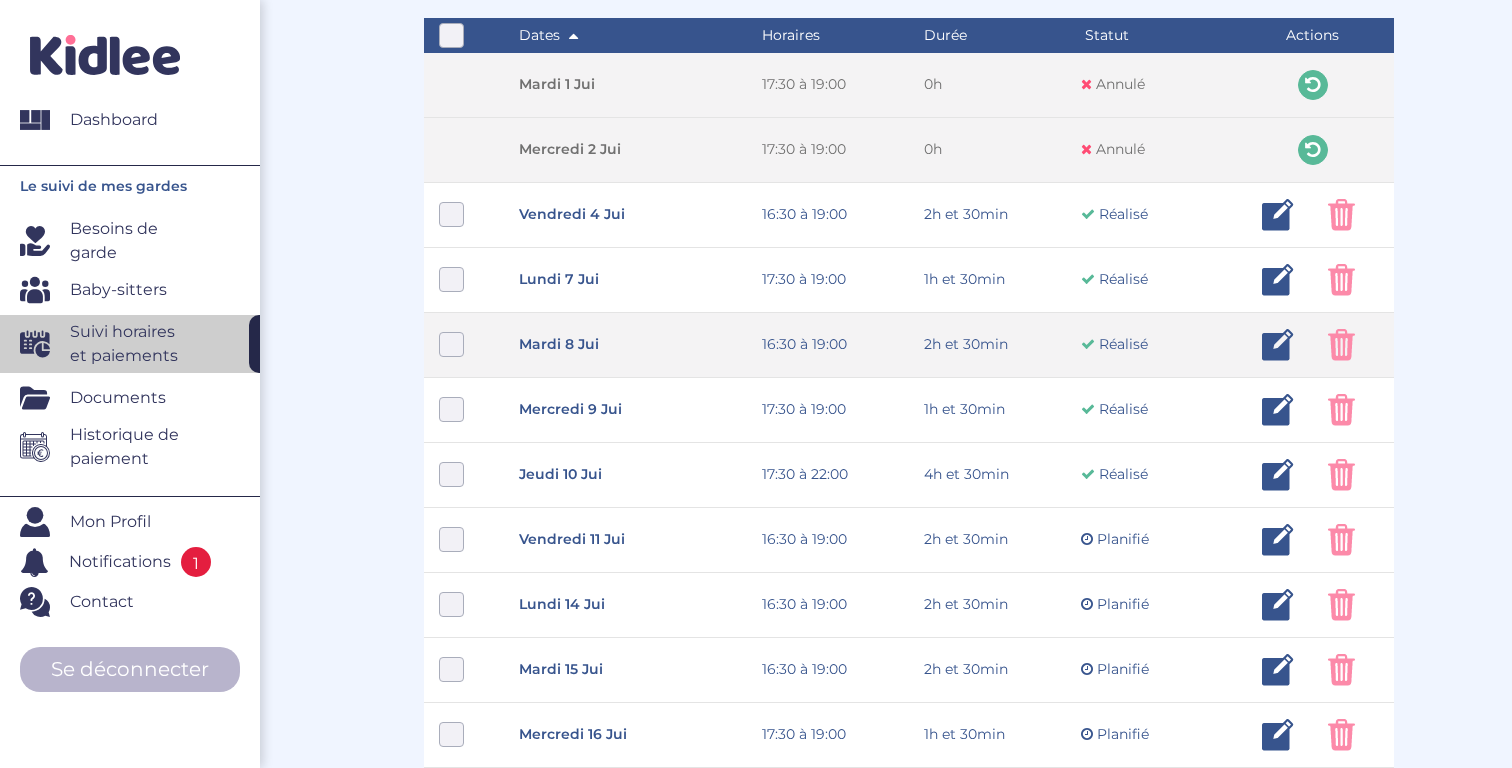 click at bounding box center [1278, 345] 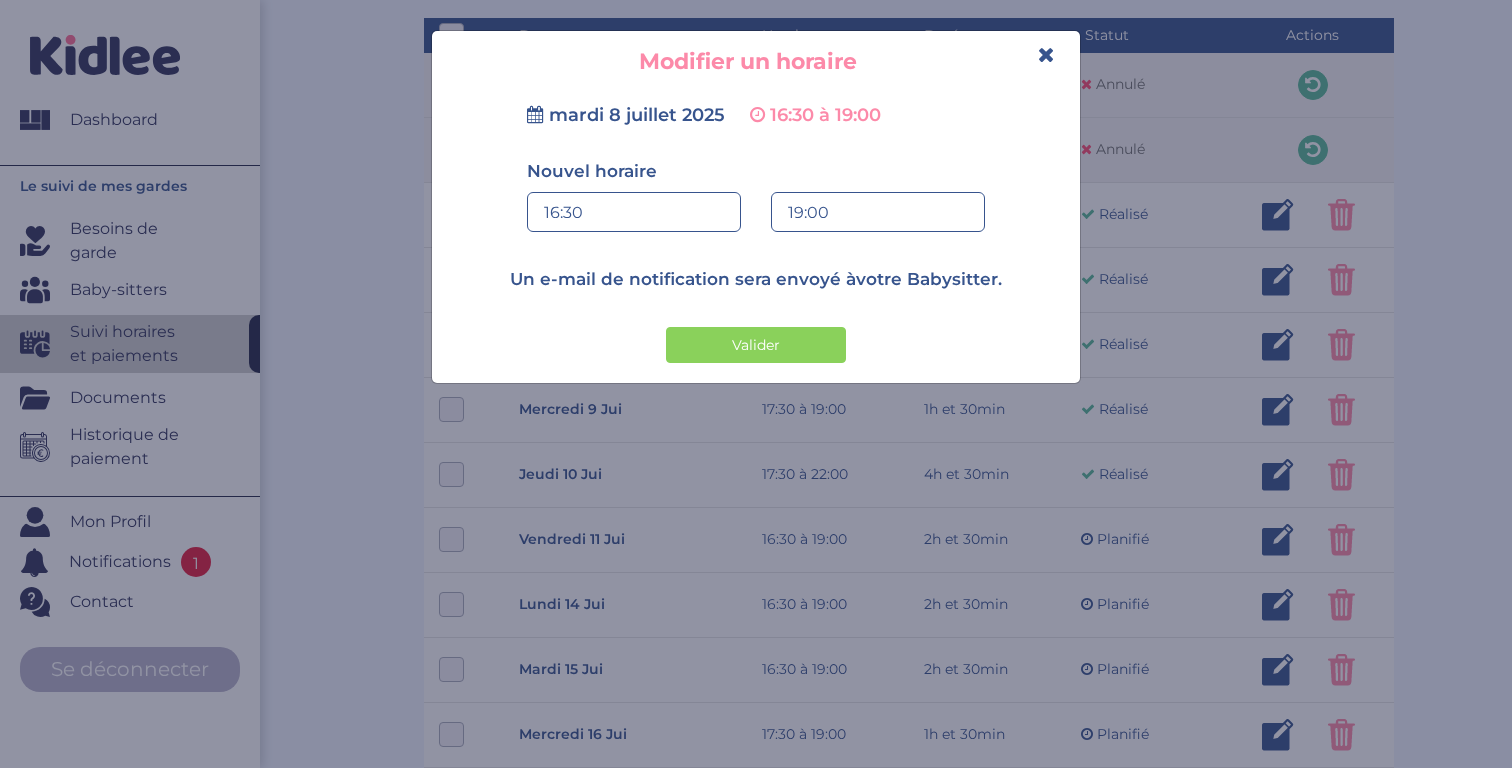 click on "16:30" at bounding box center [634, 213] 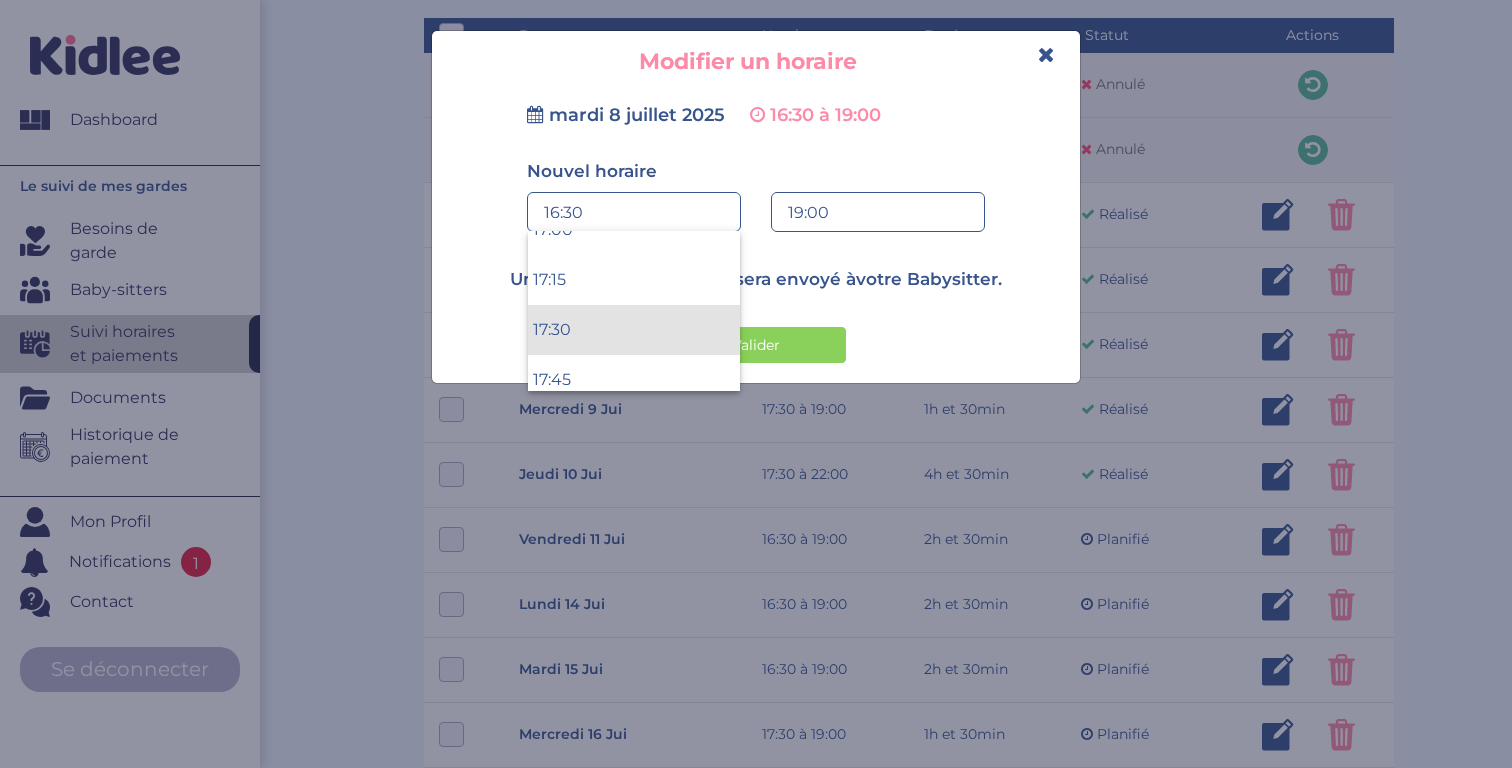click on "17:30" at bounding box center [634, 330] 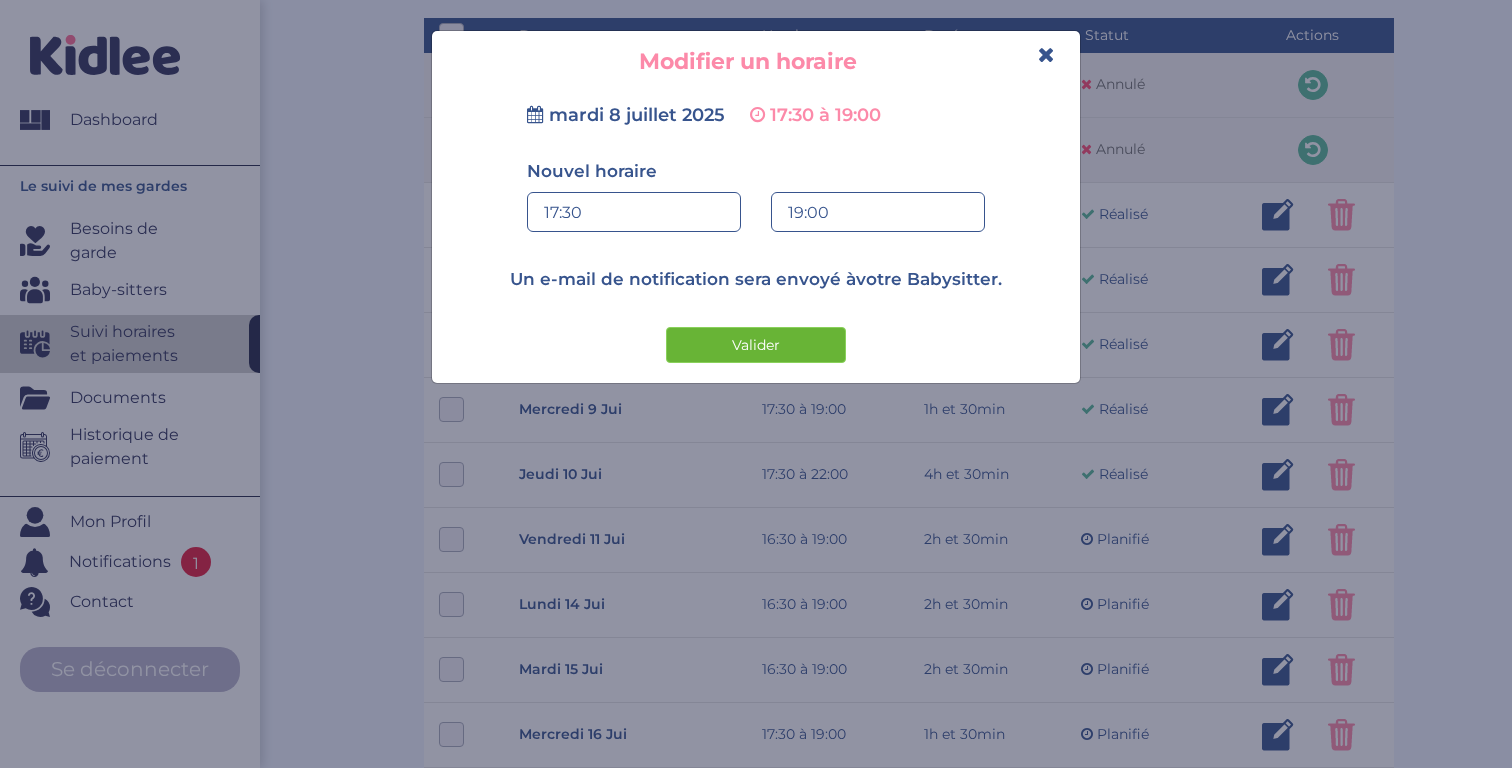 click on "Valider" at bounding box center (756, 345) 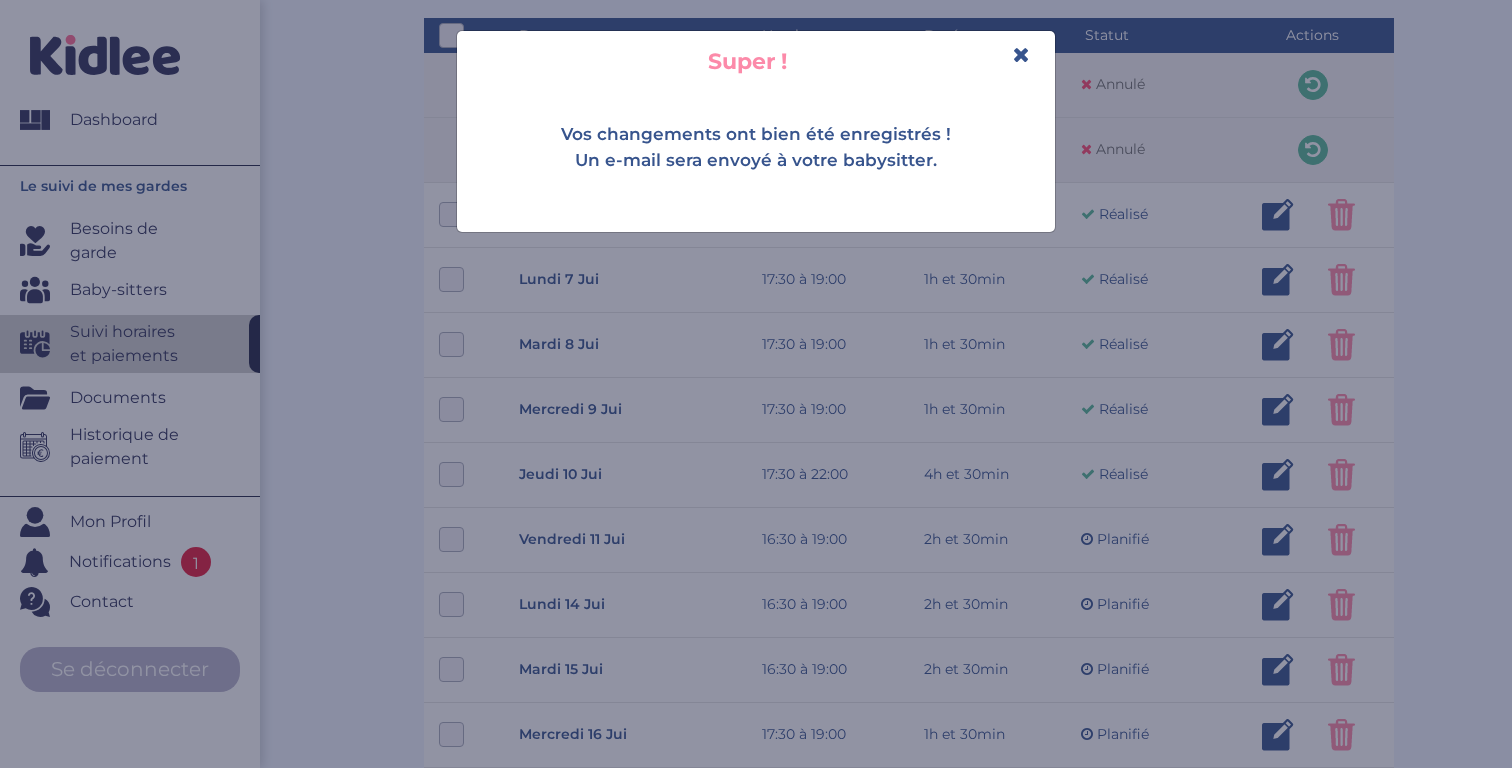 click at bounding box center (1021, 54) 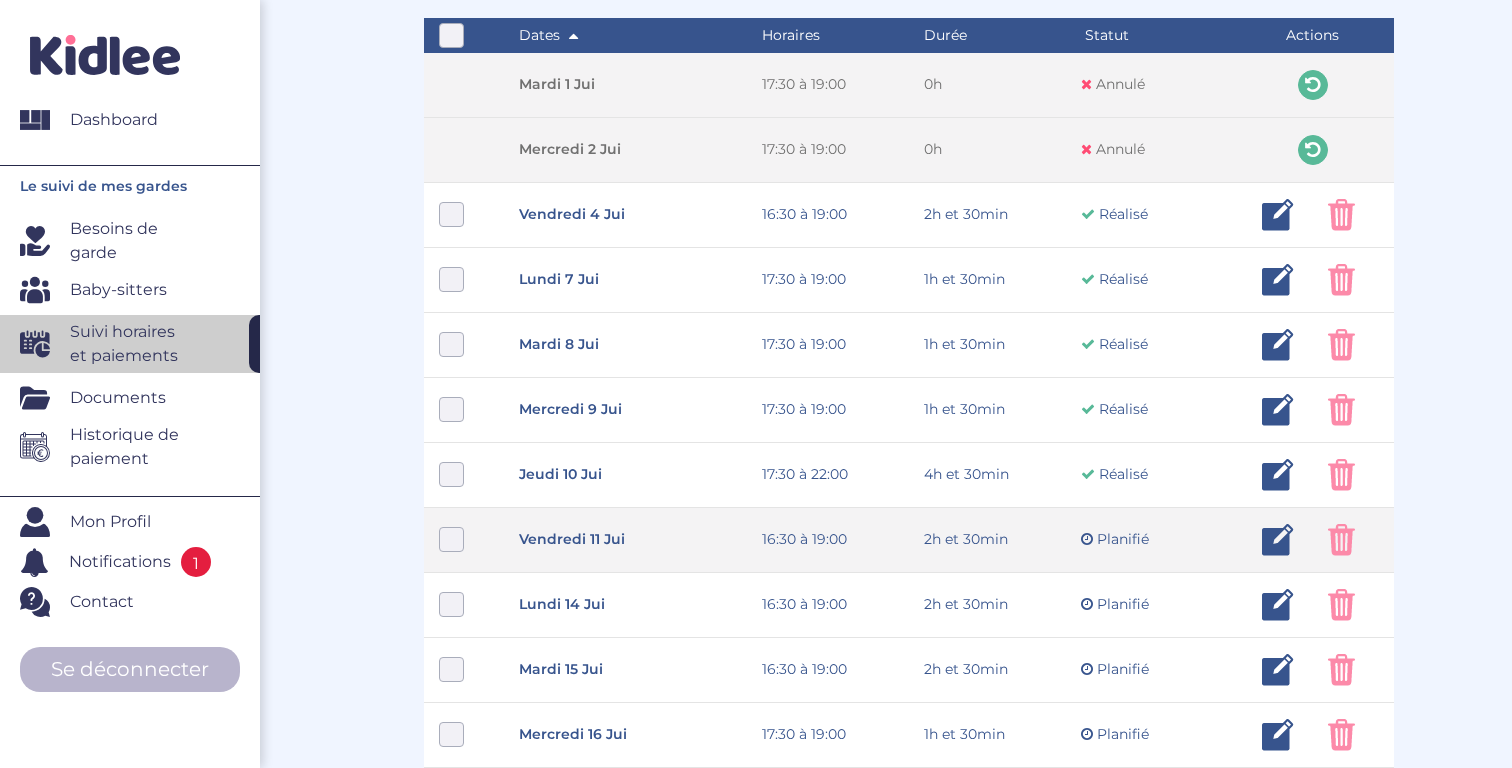 click at bounding box center (1278, 540) 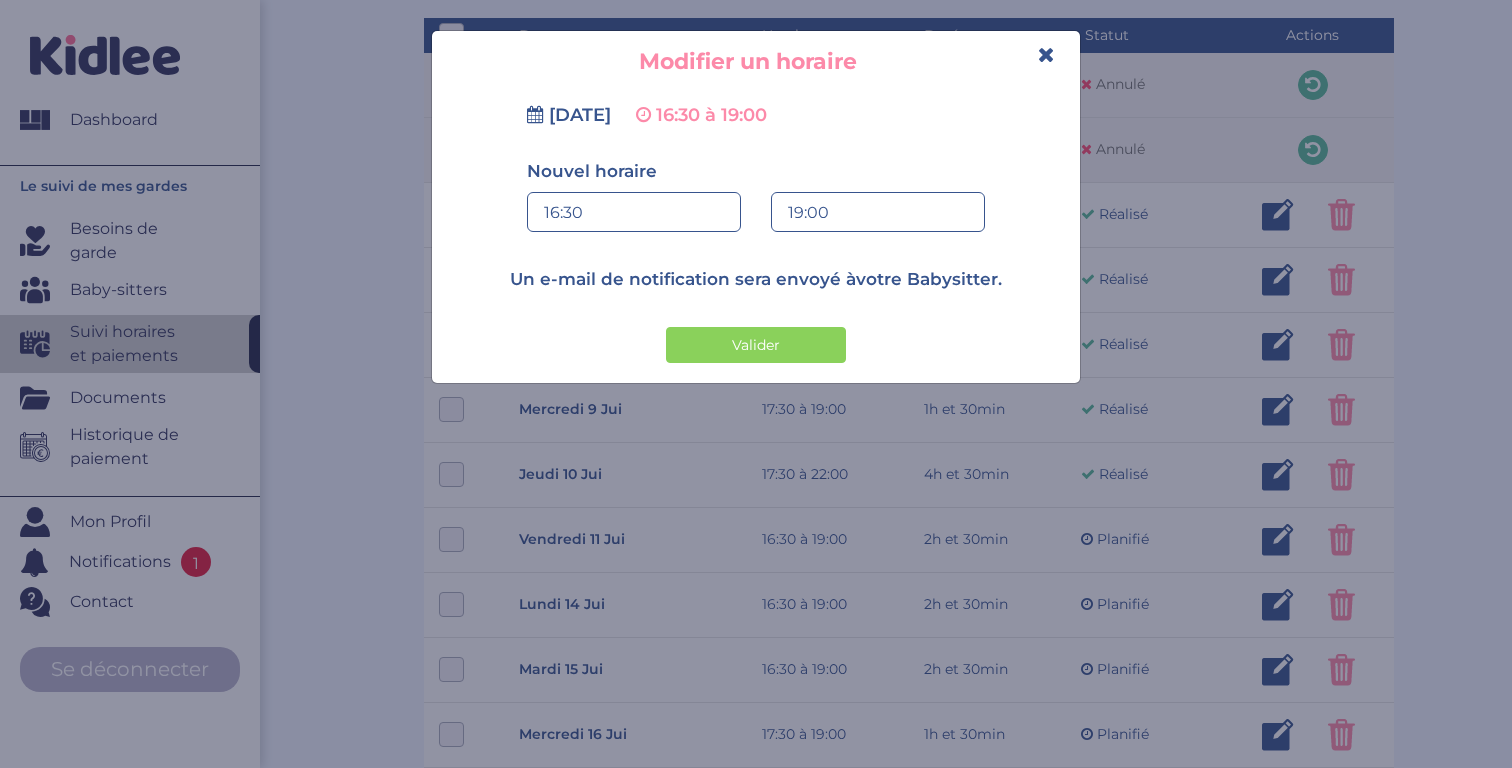 click on "16:30" at bounding box center [634, 213] 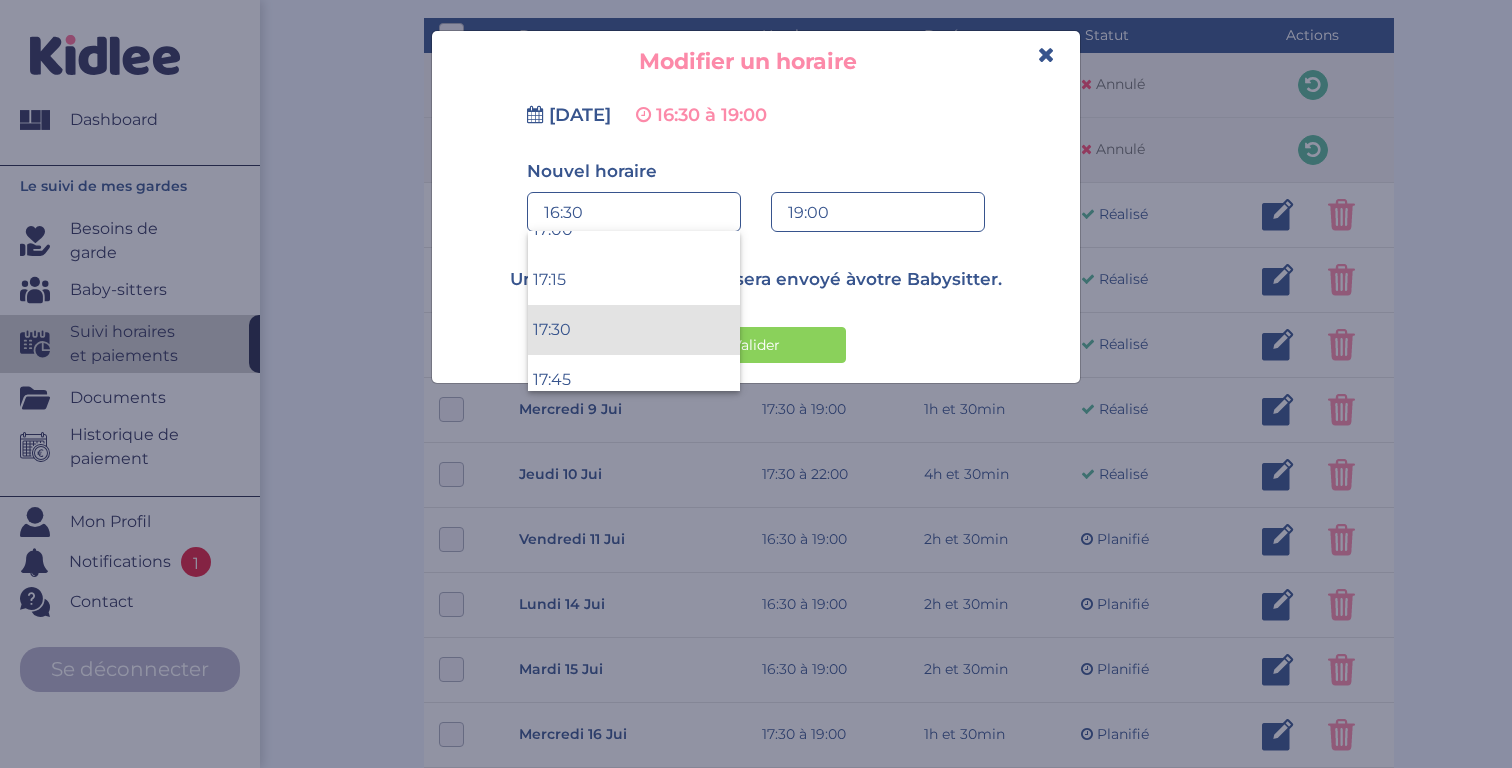 click on "17:30" at bounding box center [634, 330] 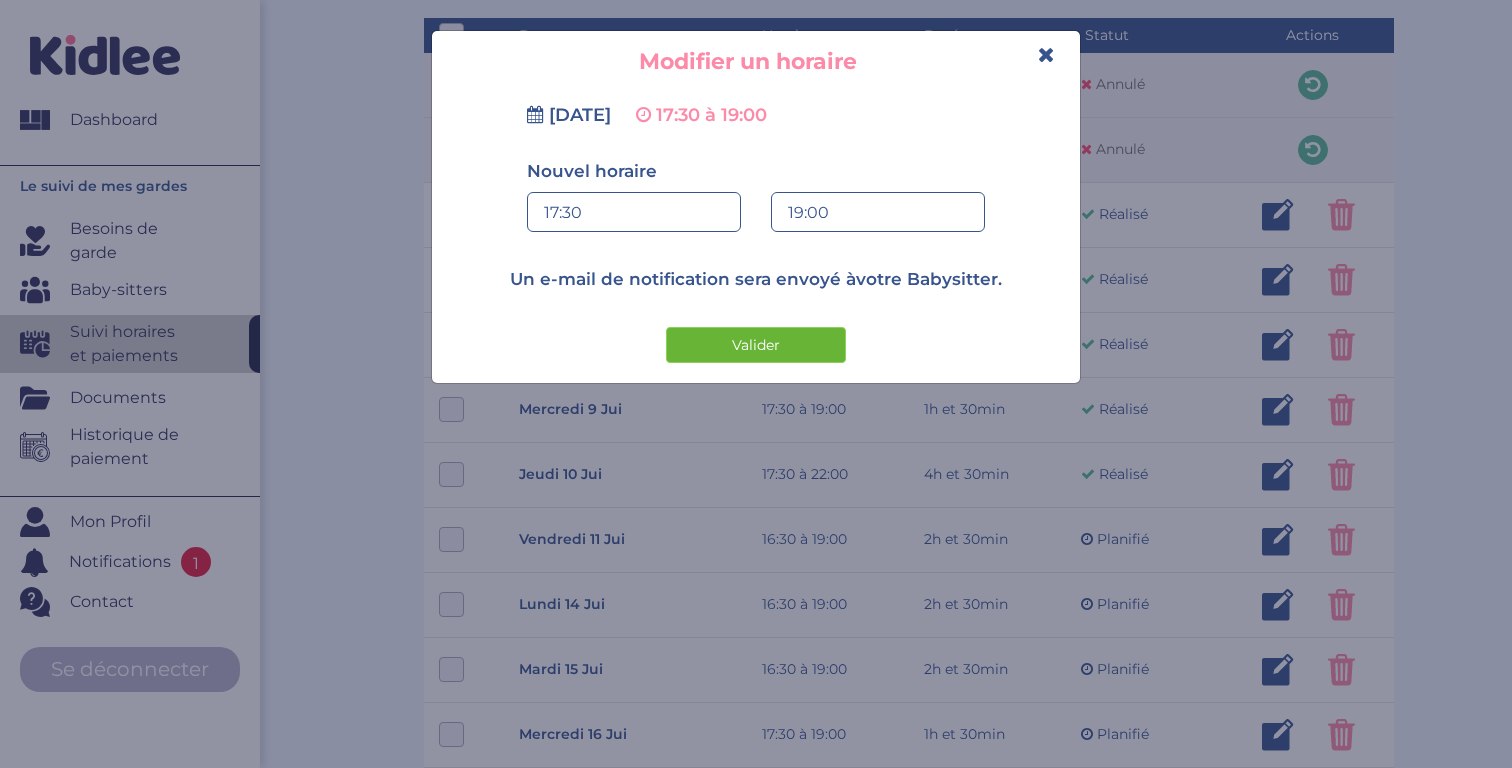 click on "Valider" at bounding box center [756, 345] 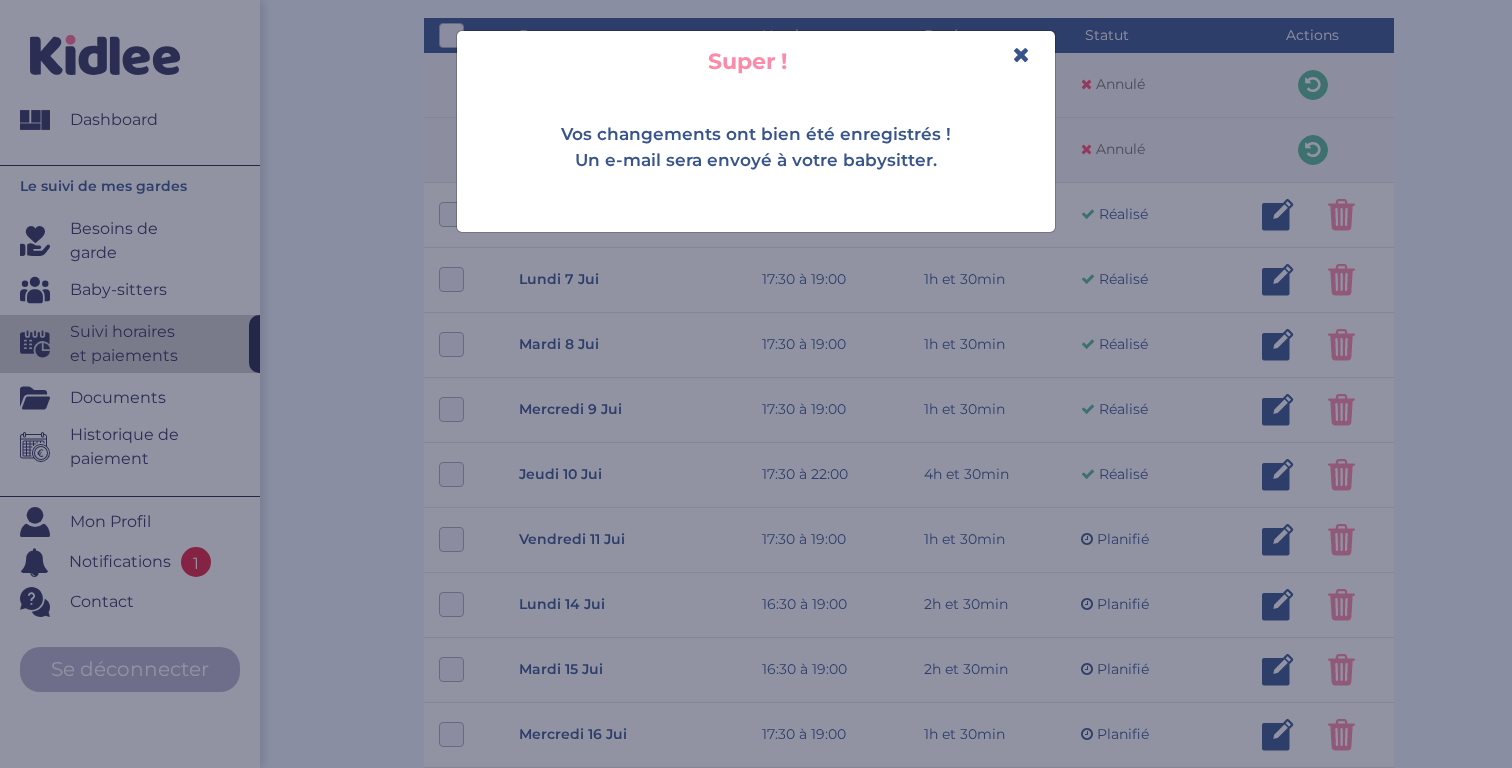 click at bounding box center (1021, 54) 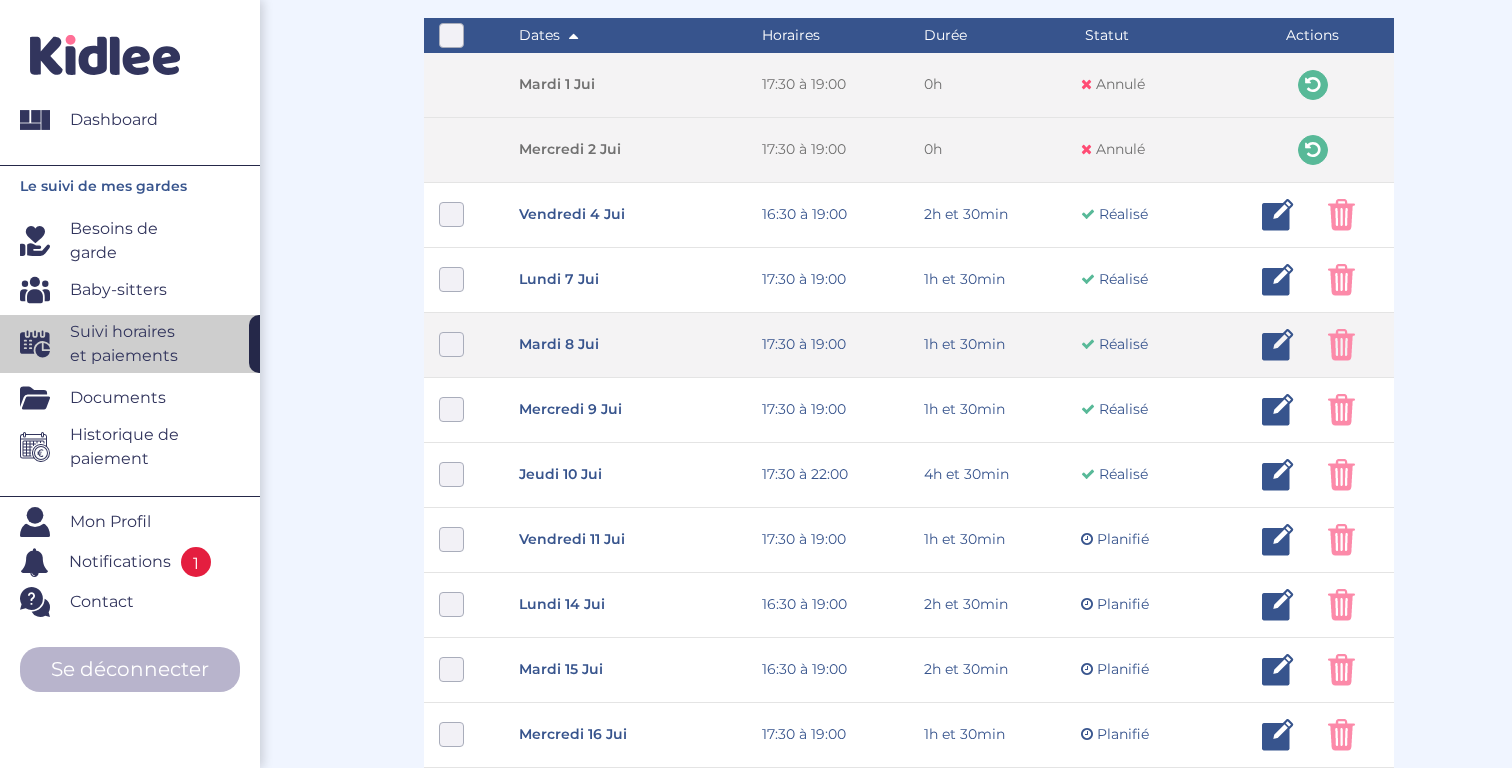 scroll, scrollTop: 545, scrollLeft: 0, axis: vertical 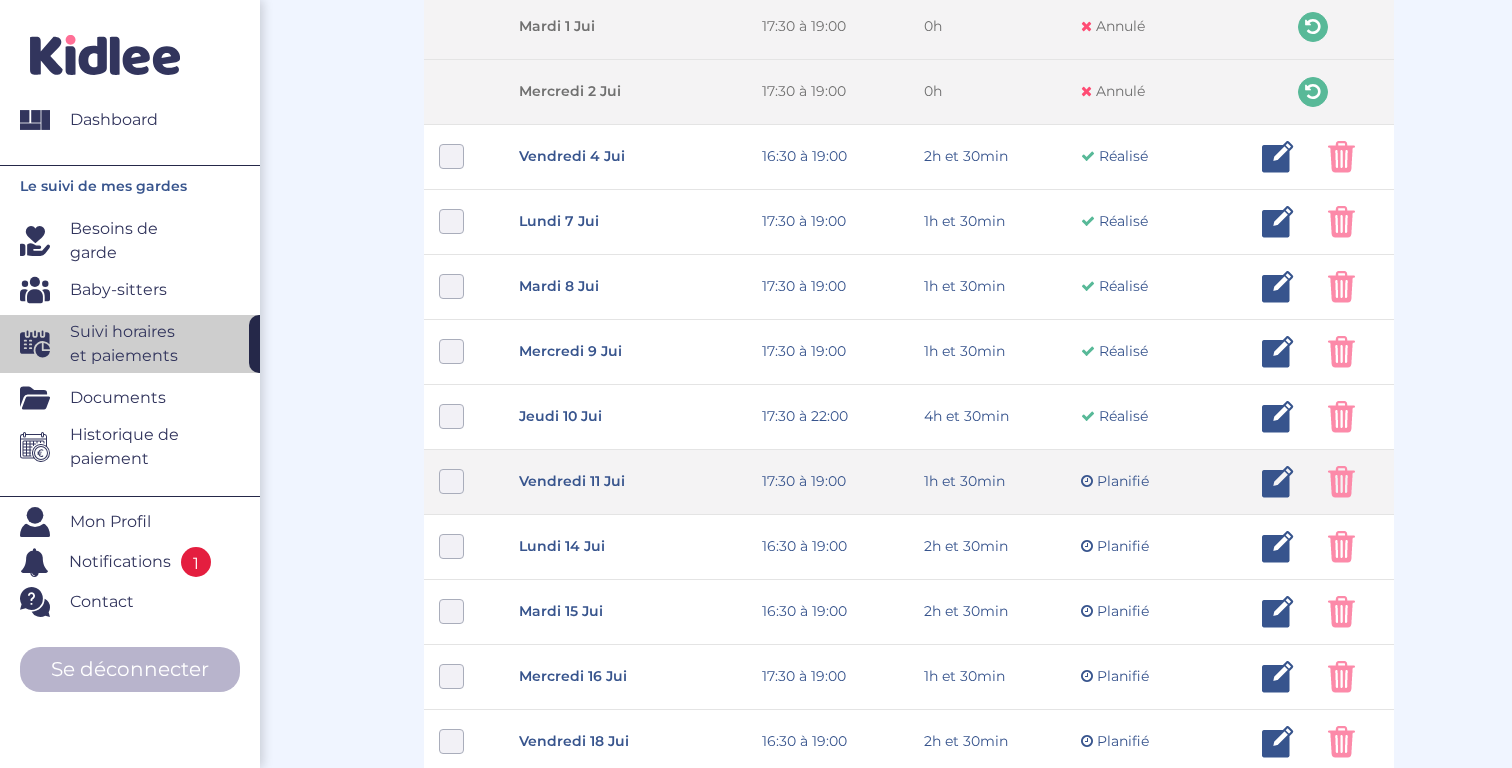 click at bounding box center (1278, 482) 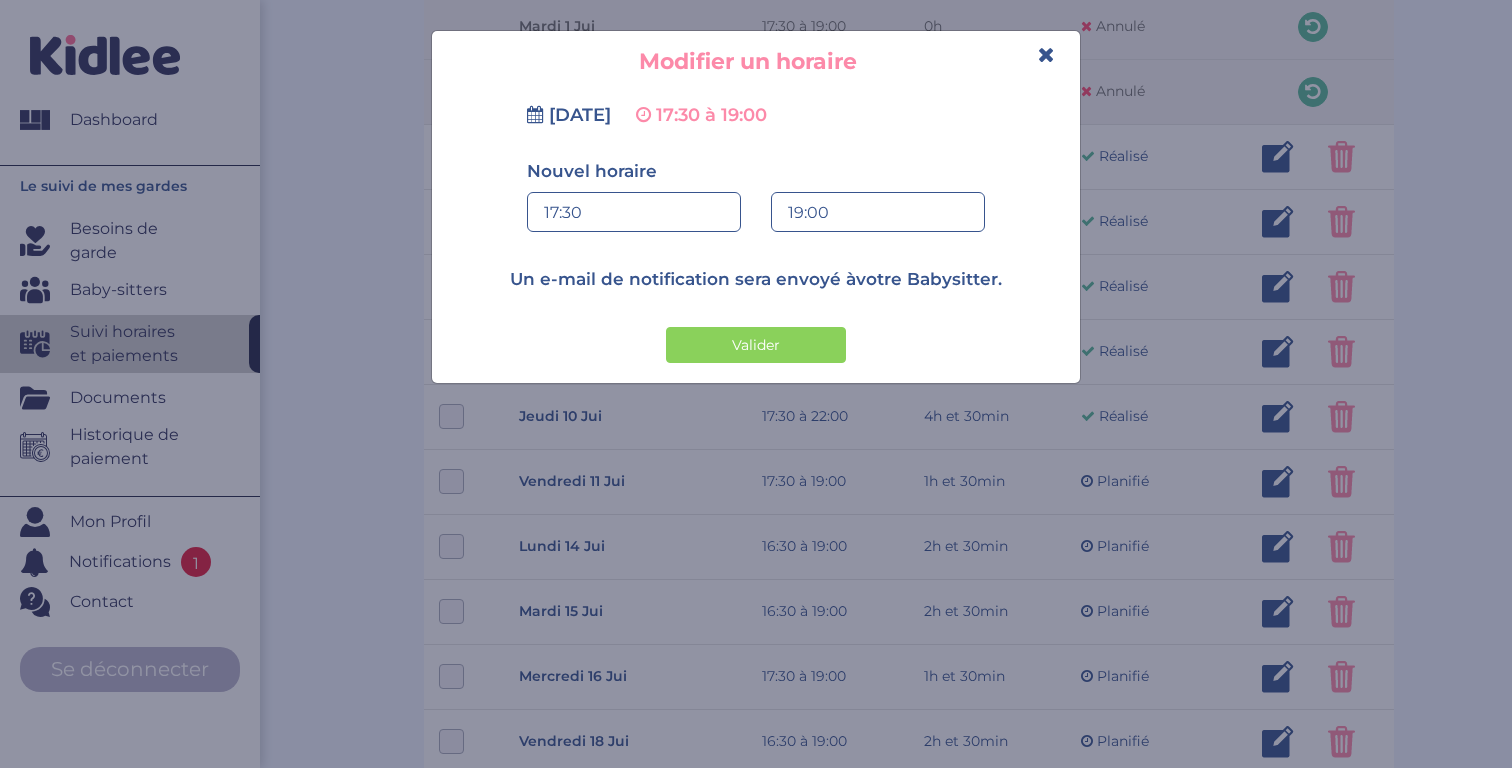 click on "19:00" at bounding box center [878, 213] 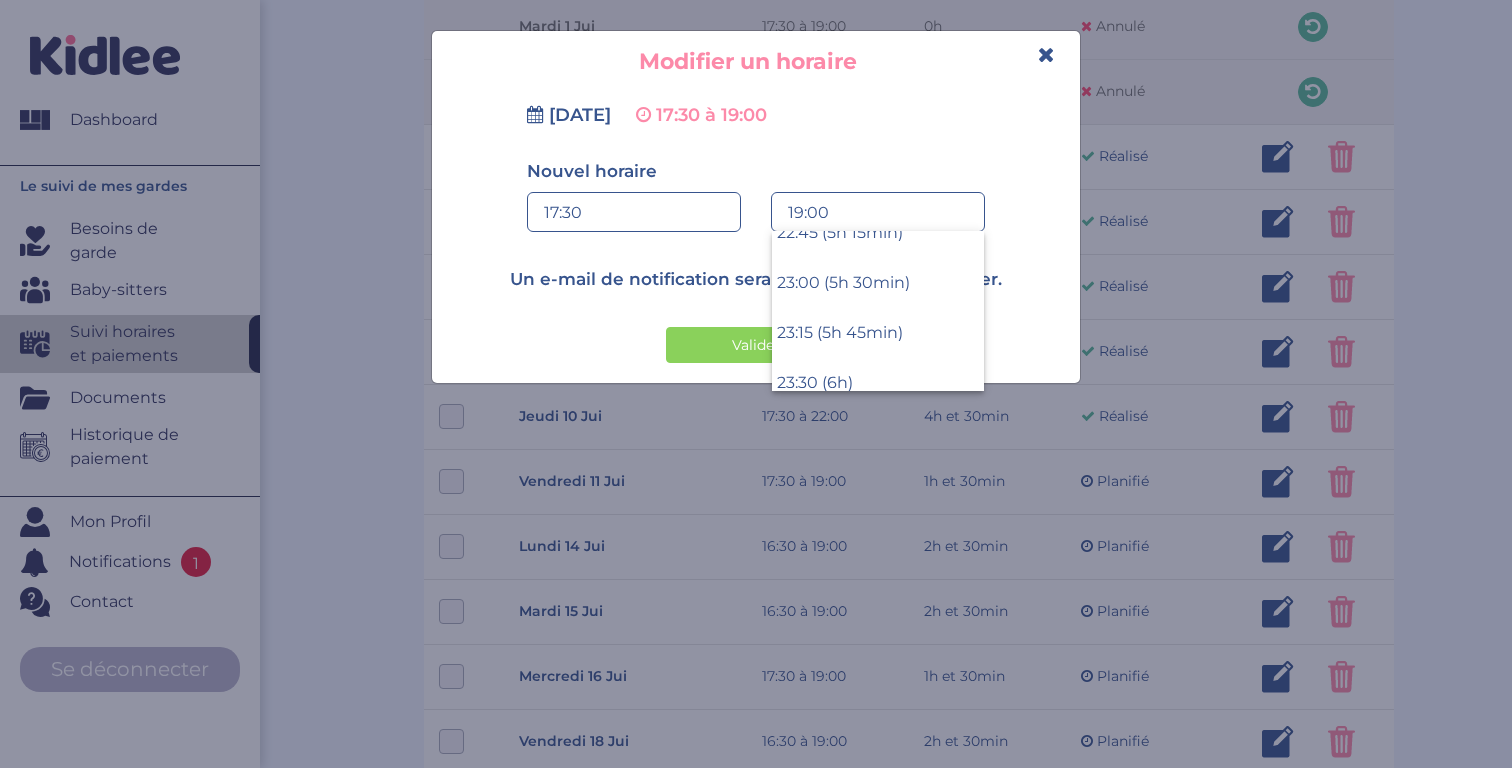 scroll, scrollTop: 1019, scrollLeft: 0, axis: vertical 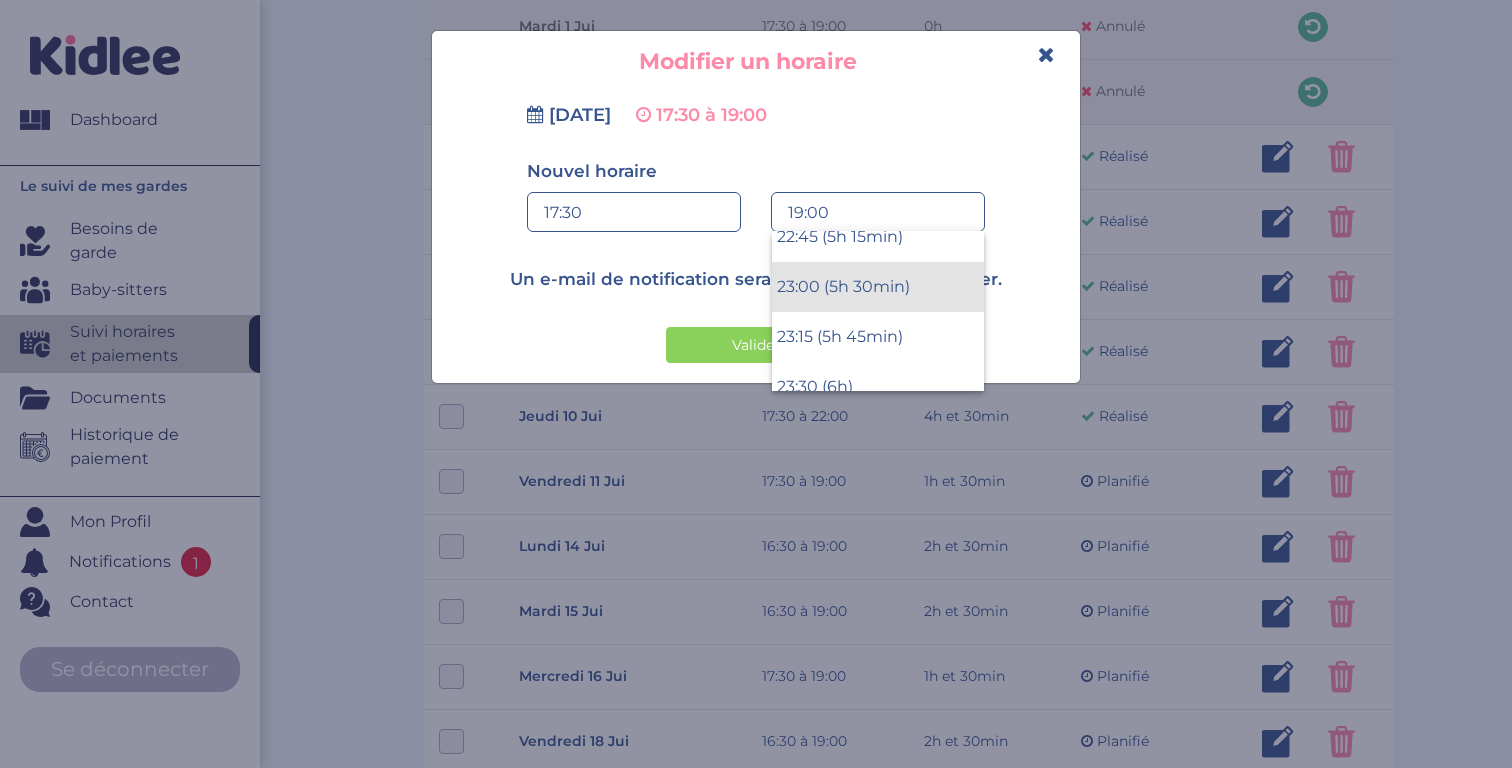 click on "23:00  (5h 30min)" at bounding box center [878, 287] 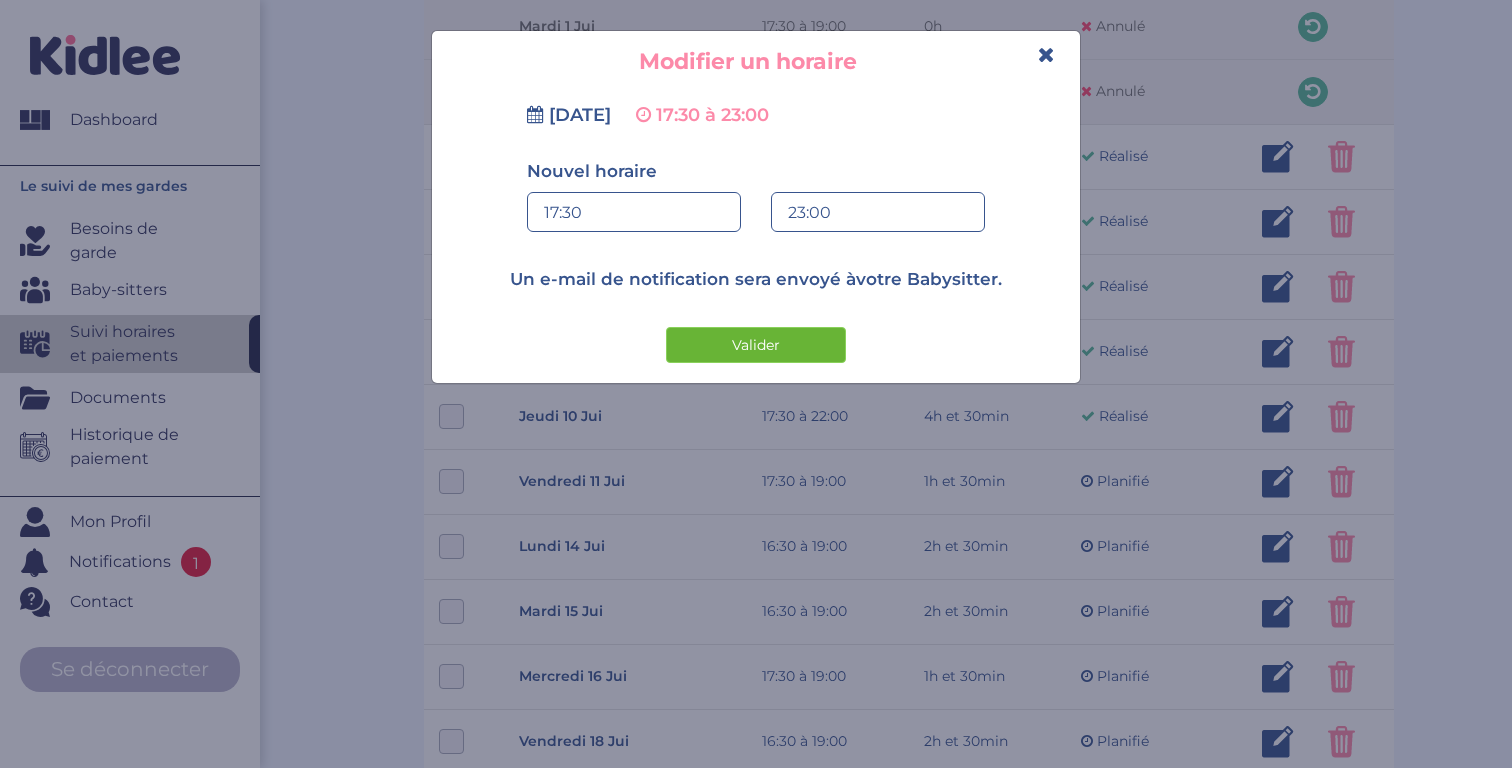 click on "Valider" at bounding box center [756, 345] 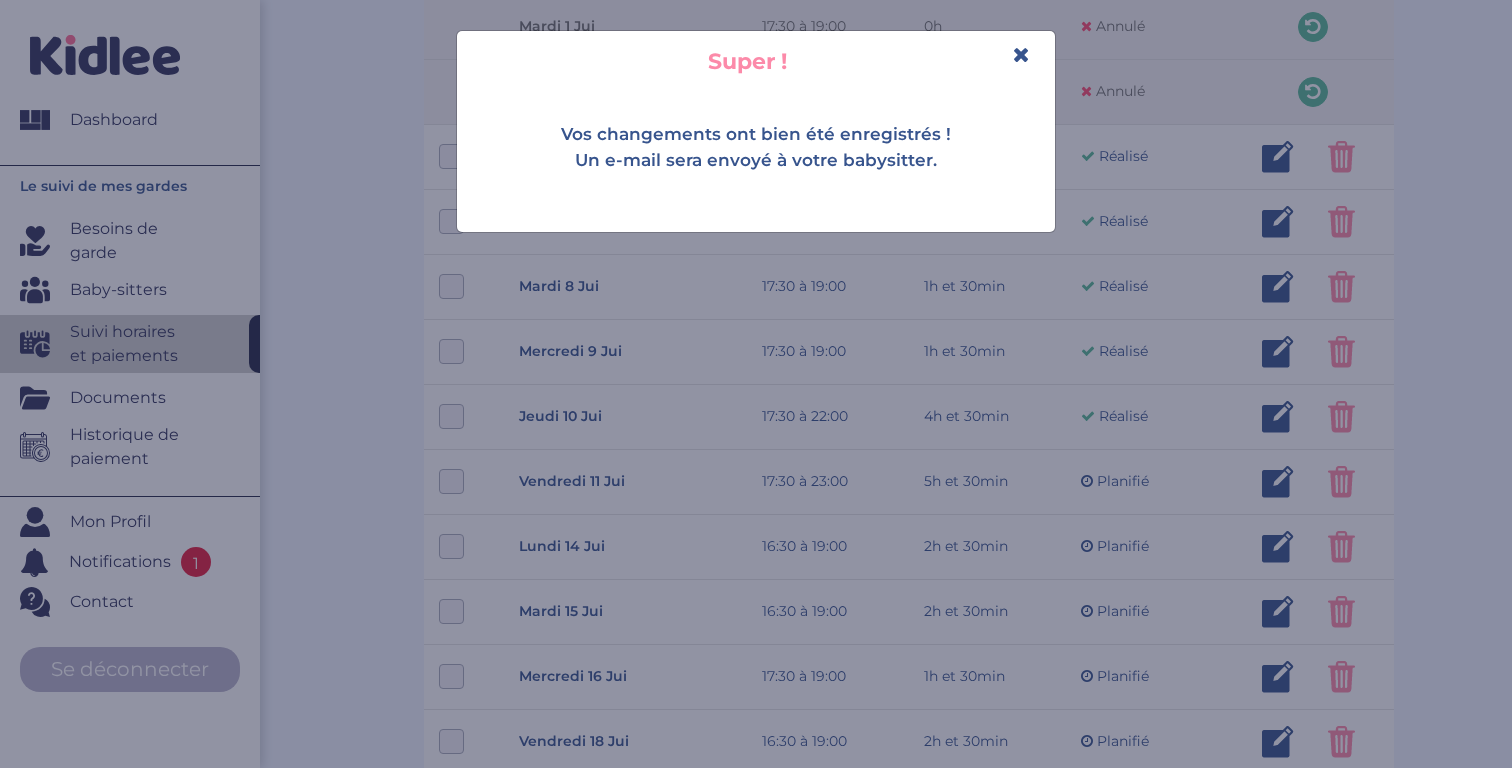 click on "Super !" at bounding box center [756, 61] 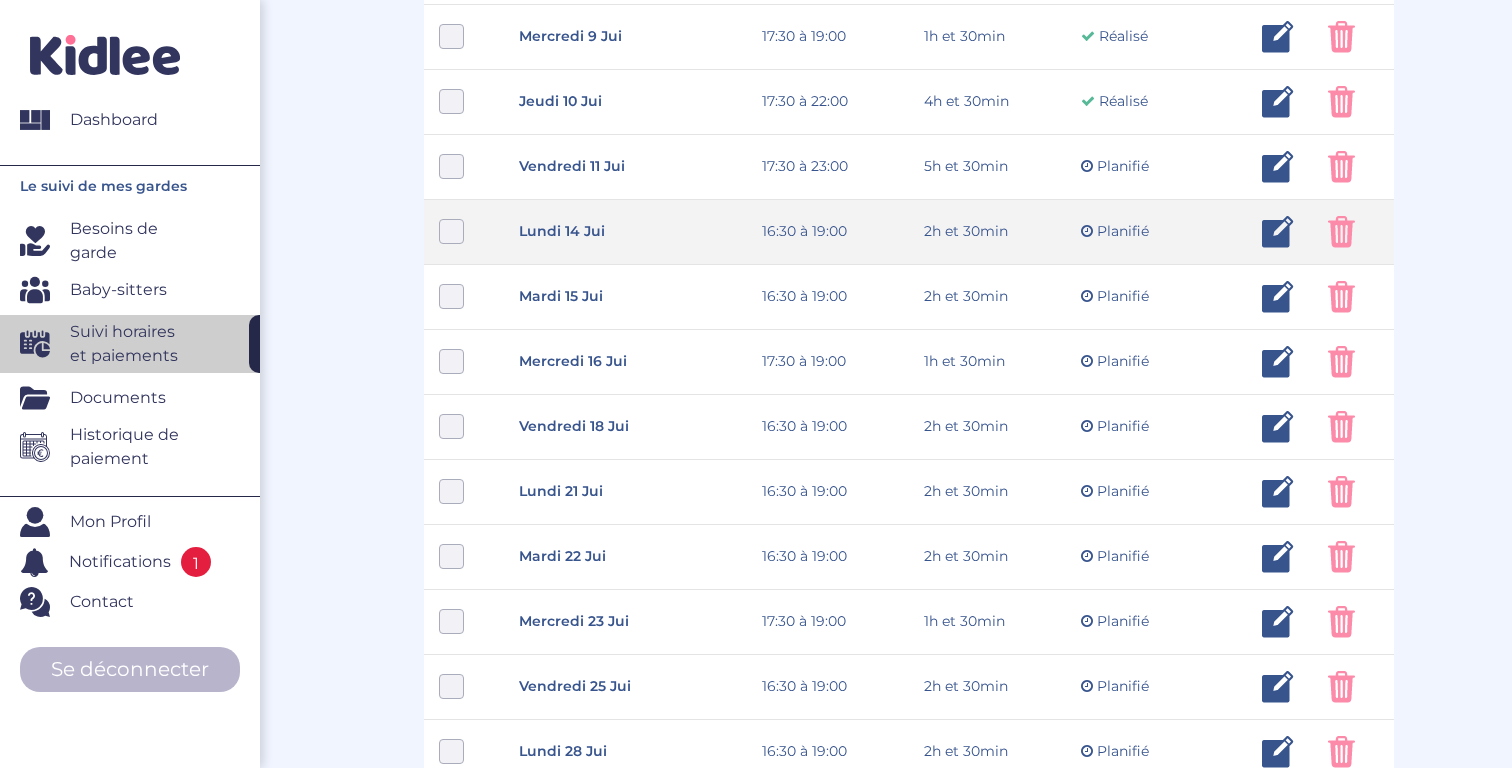 click at bounding box center [451, 231] 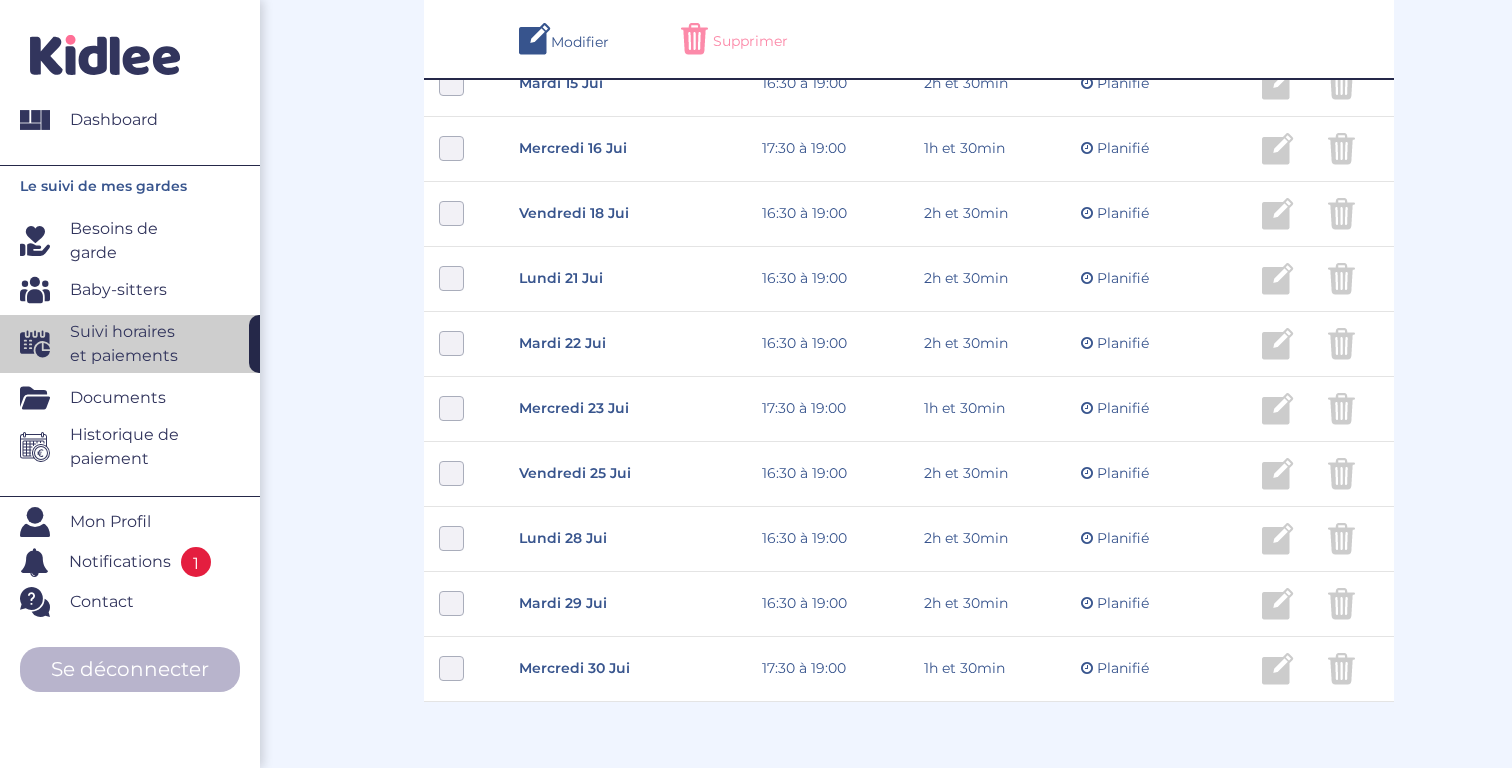 scroll, scrollTop: 1122, scrollLeft: 0, axis: vertical 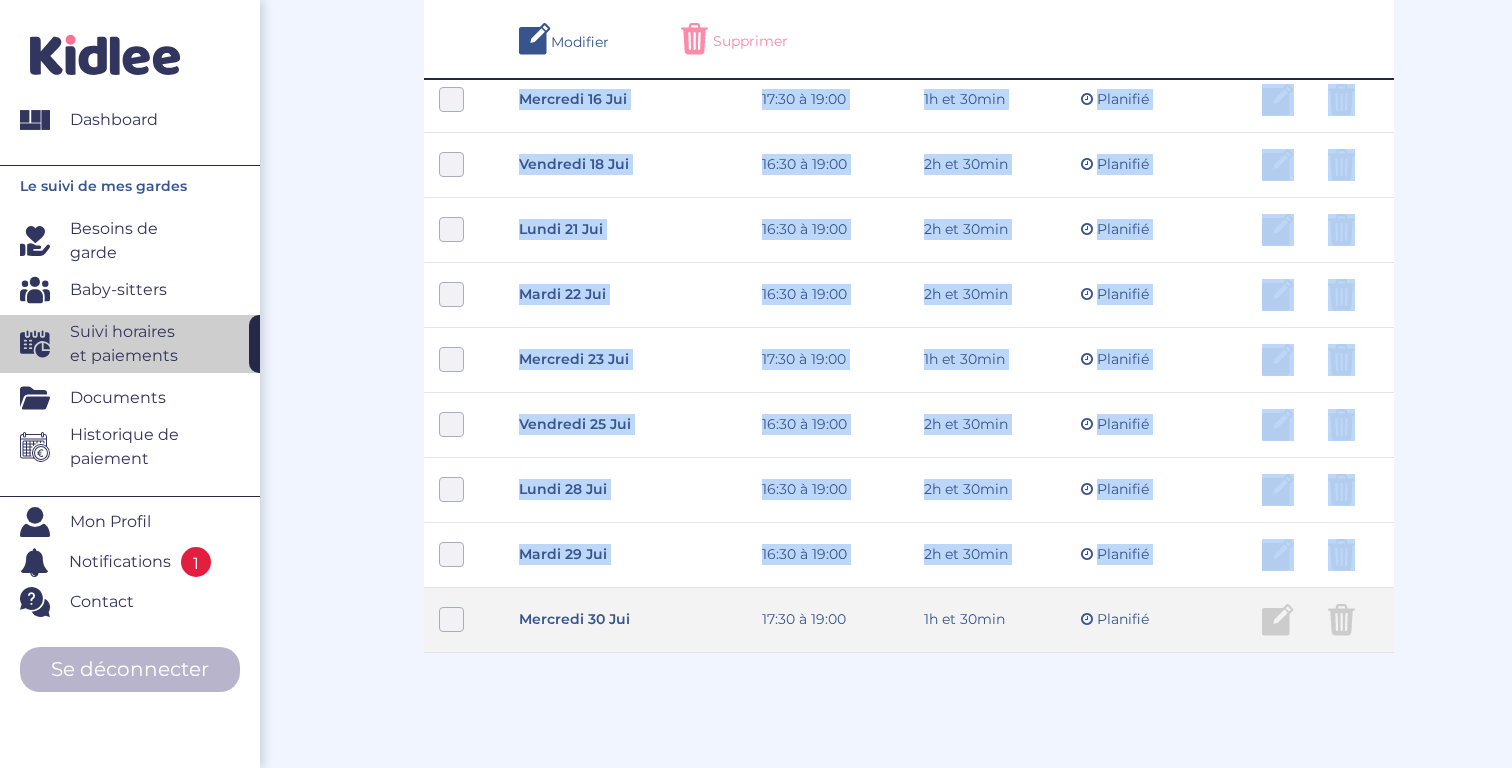 click at bounding box center [451, 619] 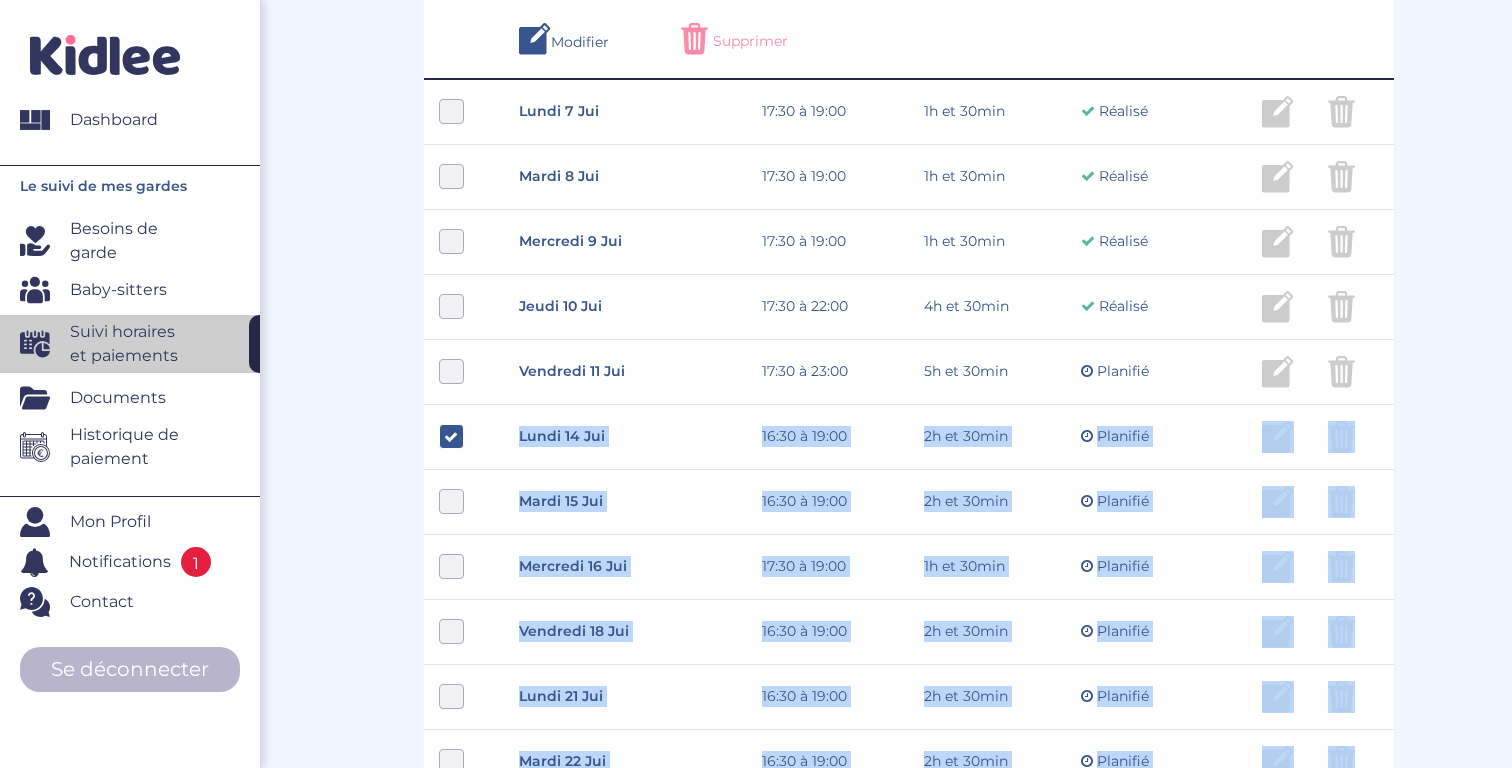 scroll, scrollTop: 663, scrollLeft: 0, axis: vertical 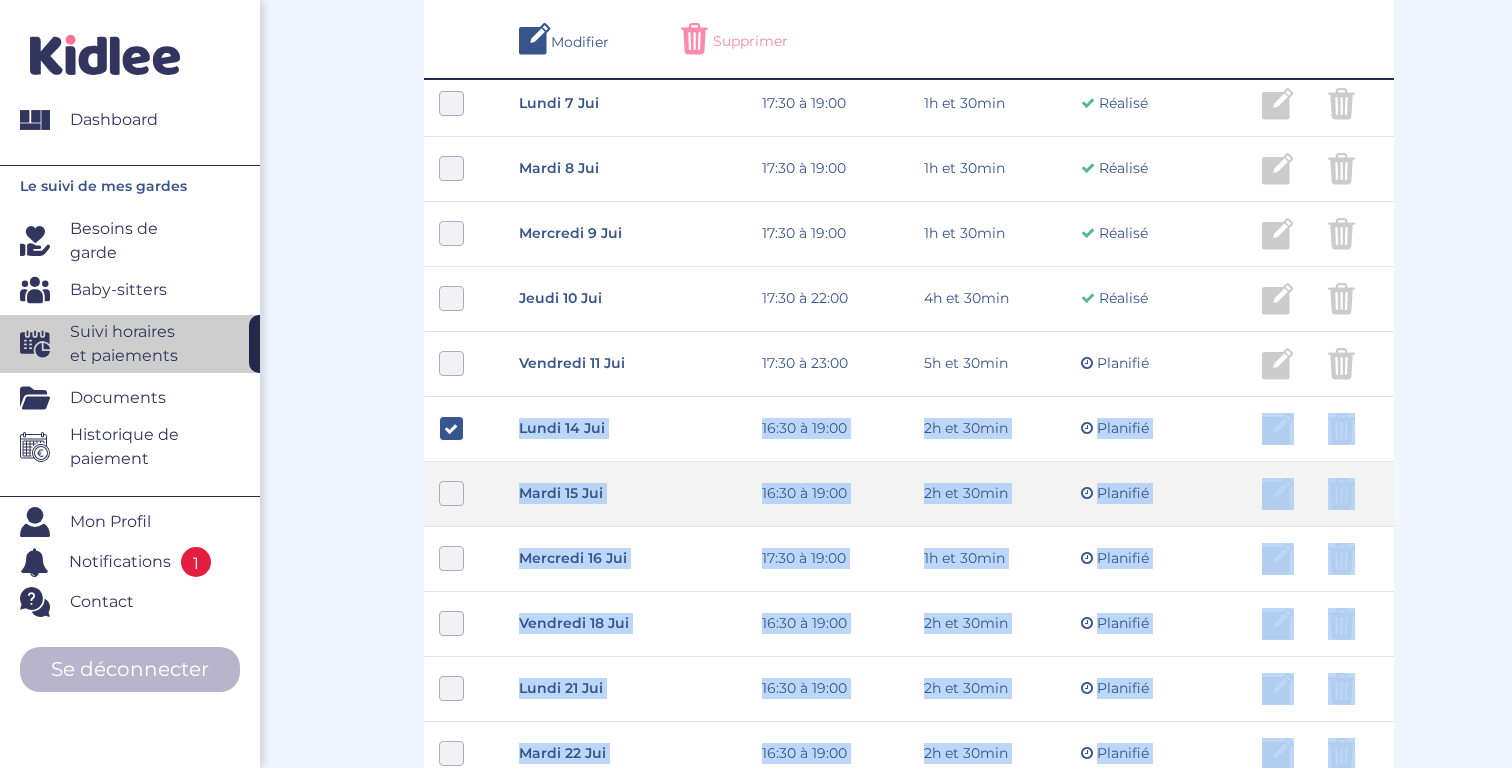 click at bounding box center [451, 493] 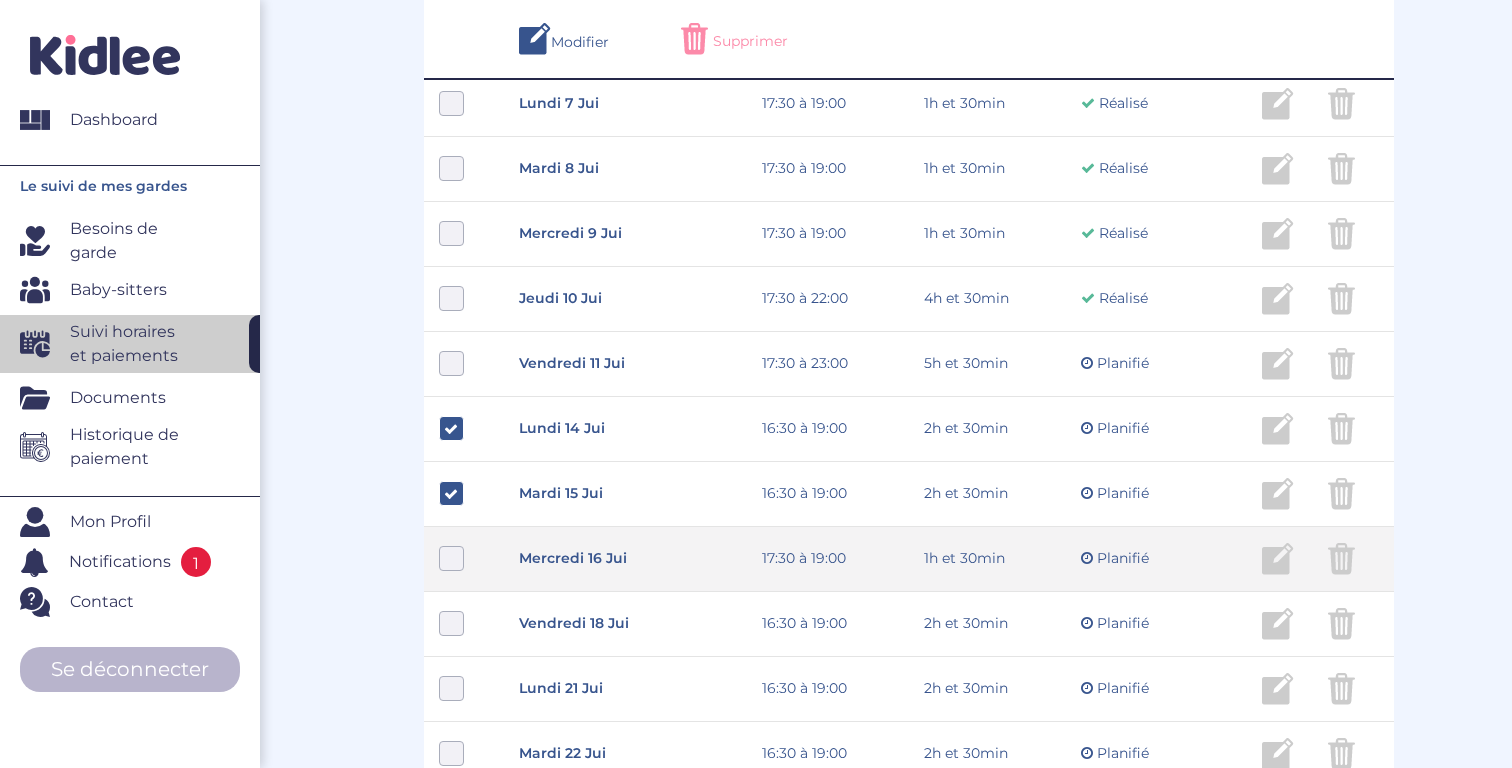 click at bounding box center (451, 558) 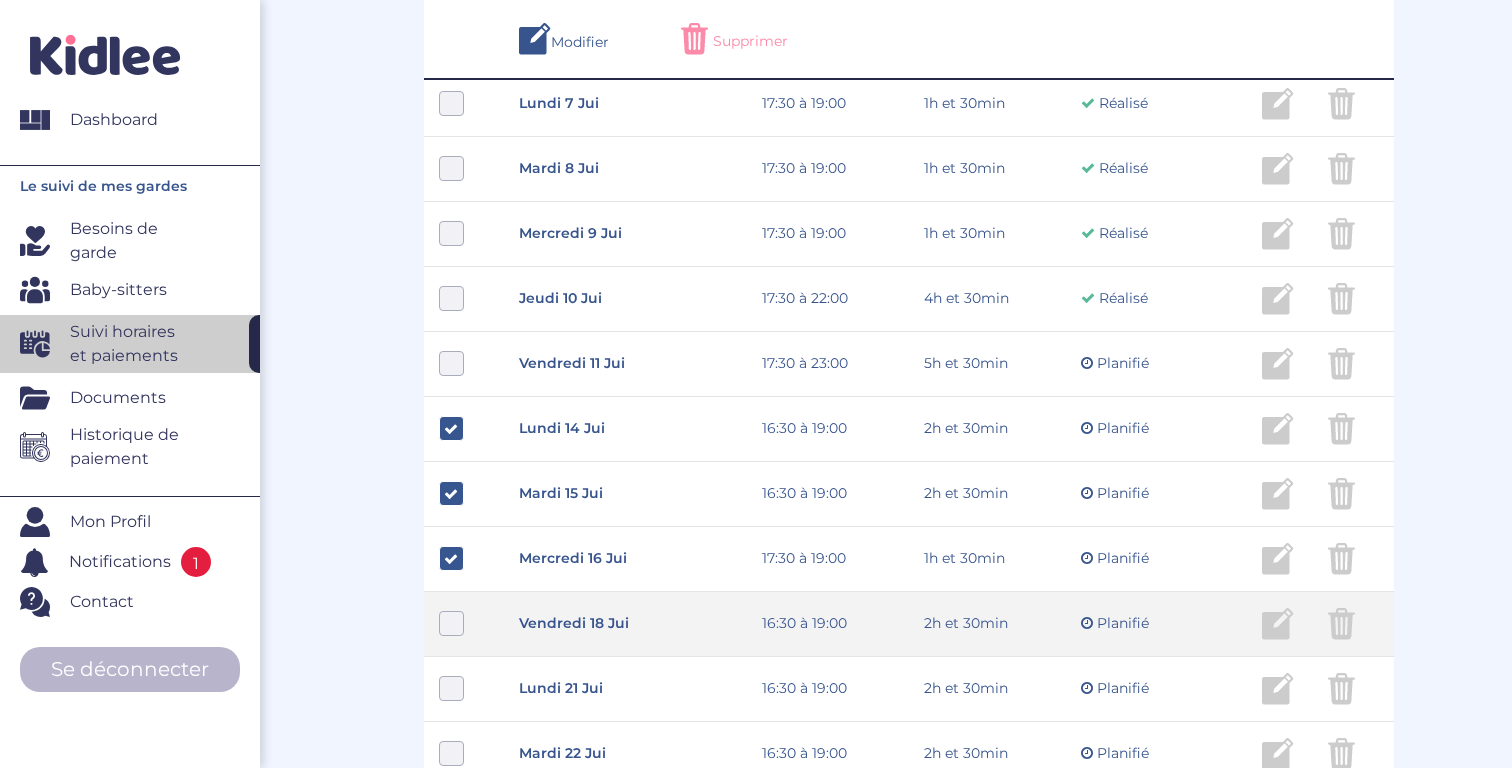 click at bounding box center (451, 623) 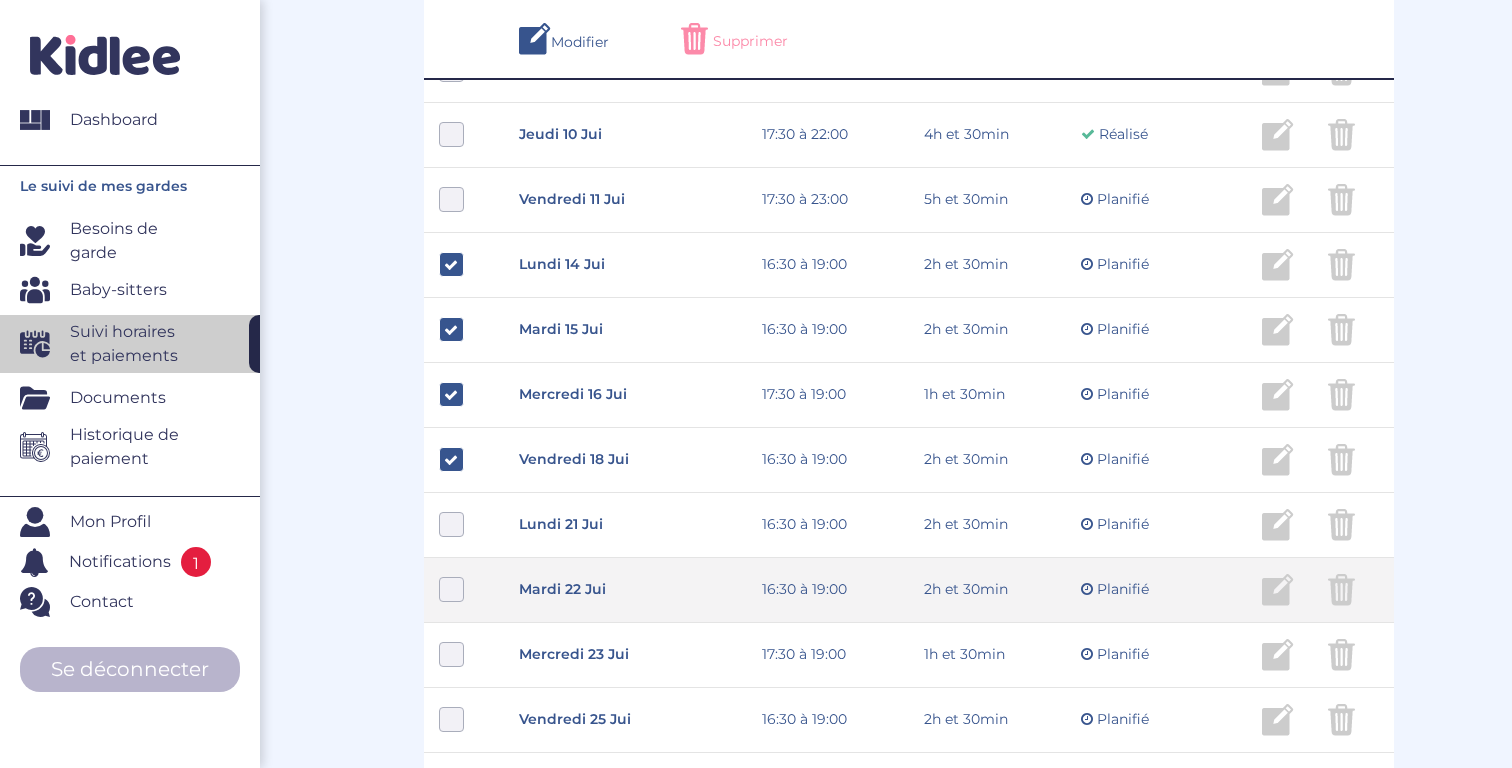 scroll, scrollTop: 851, scrollLeft: 0, axis: vertical 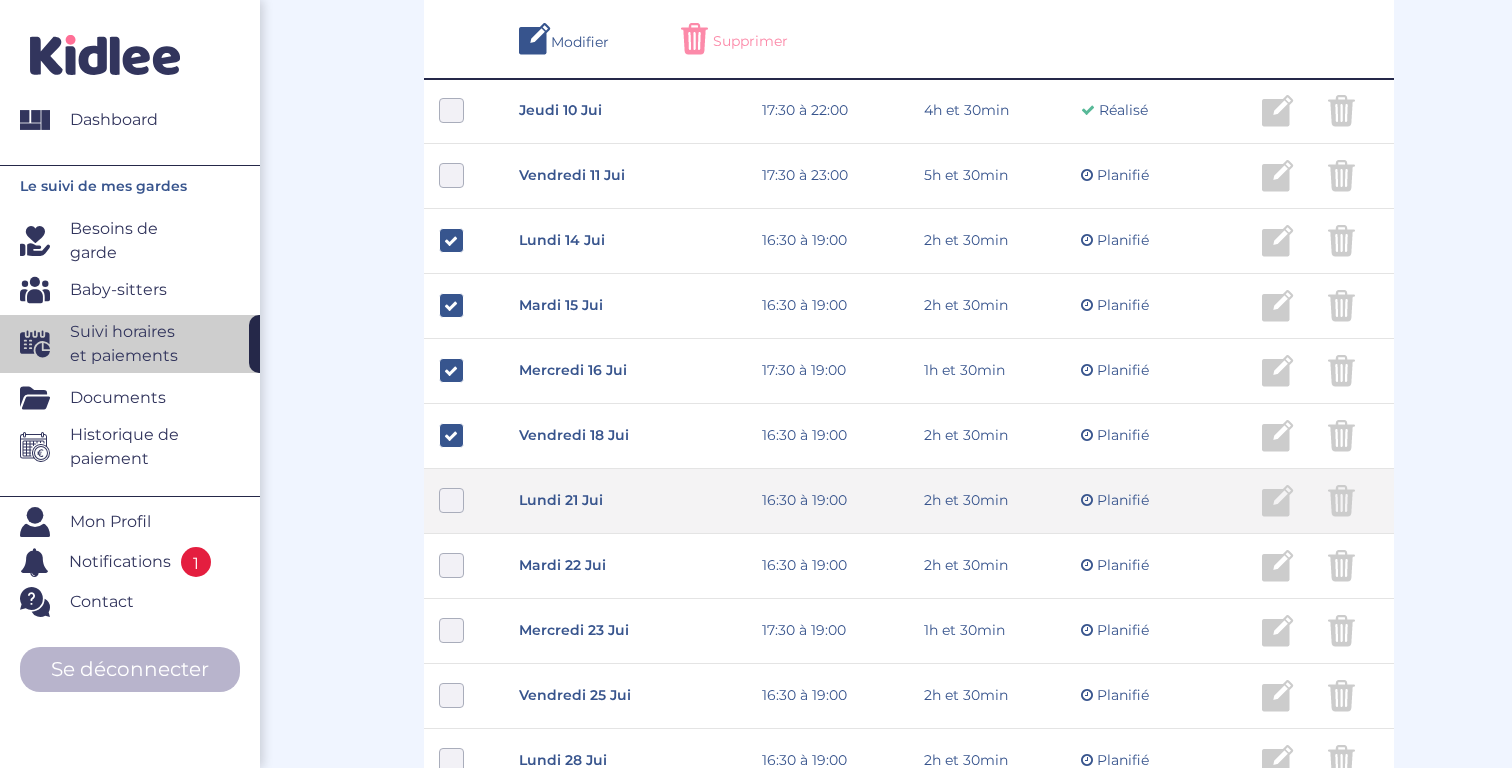 click at bounding box center (451, 500) 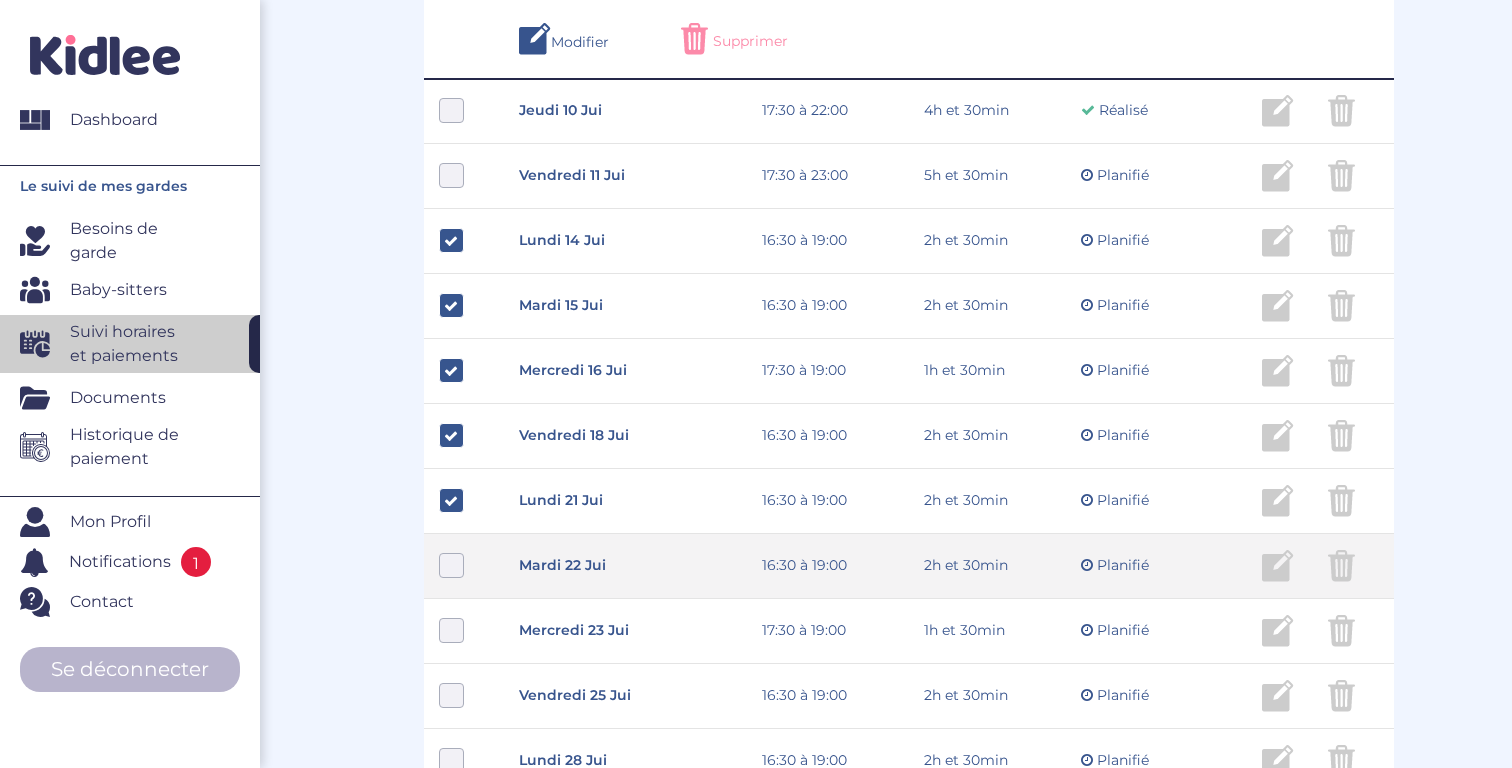 click on "[DATE] 22 jui
16:30  à  19:00     2h et 30min   Planifié      2h et 30min           Planifié
...
Modifier     Supprimer" at bounding box center [909, 566] 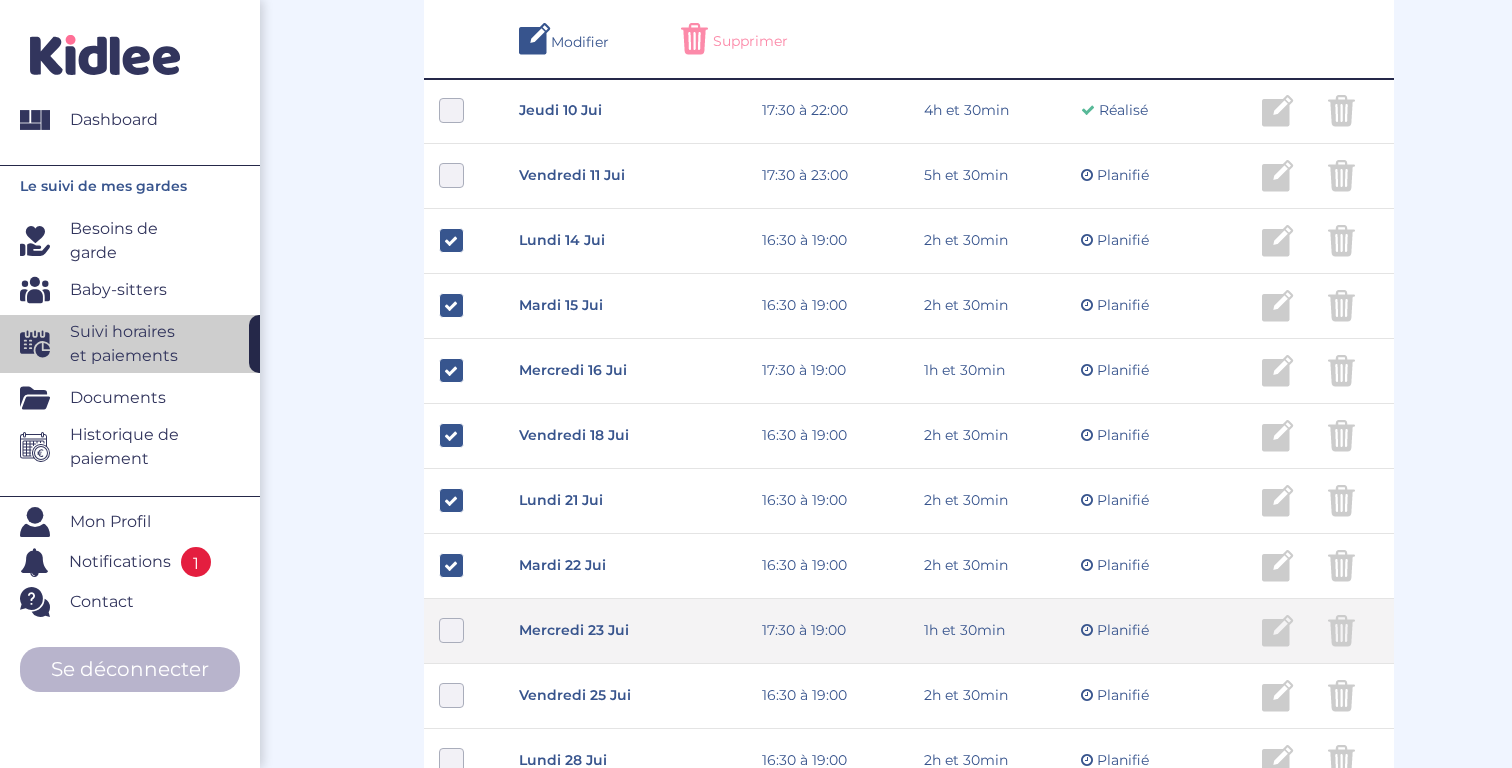 click at bounding box center [451, 630] 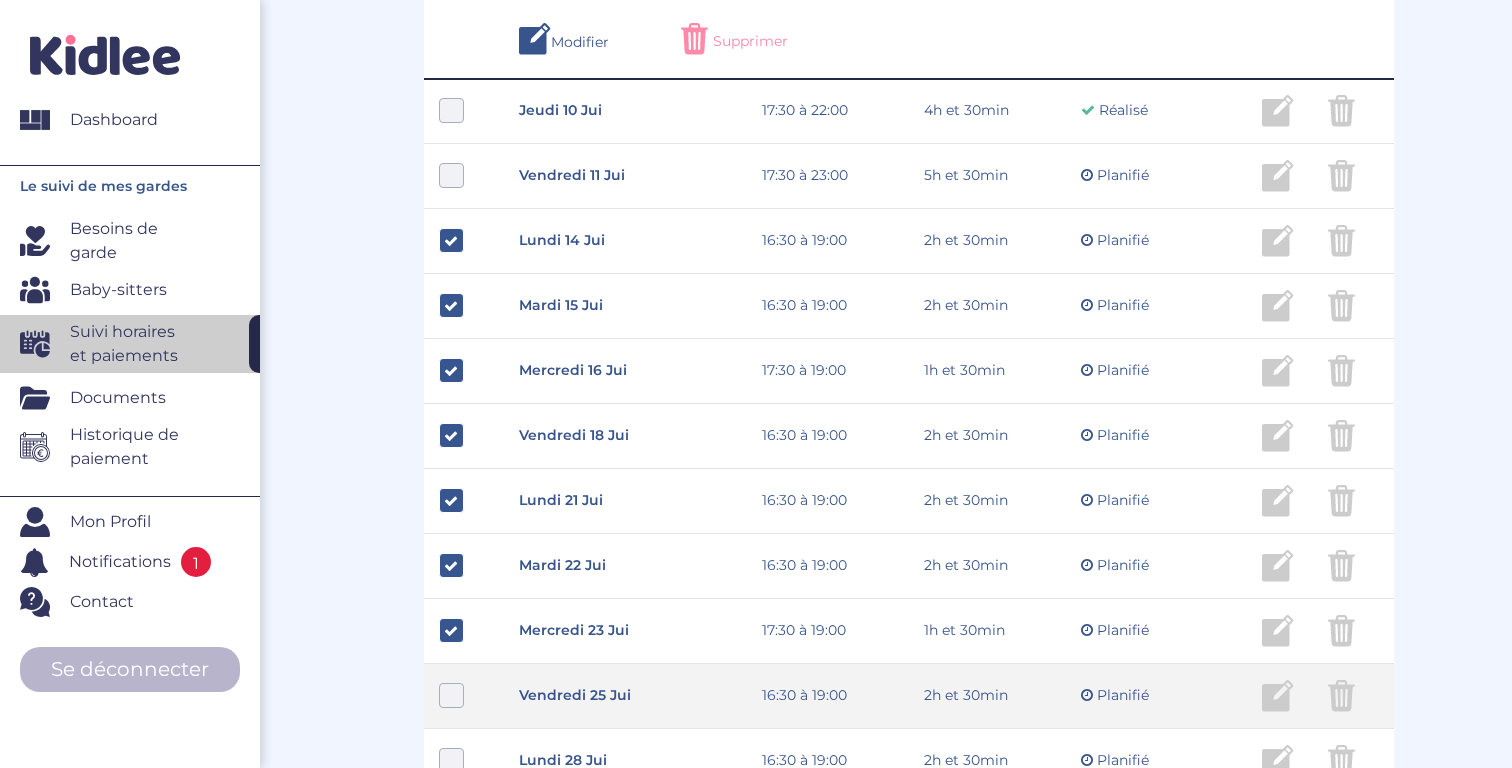click at bounding box center [451, 695] 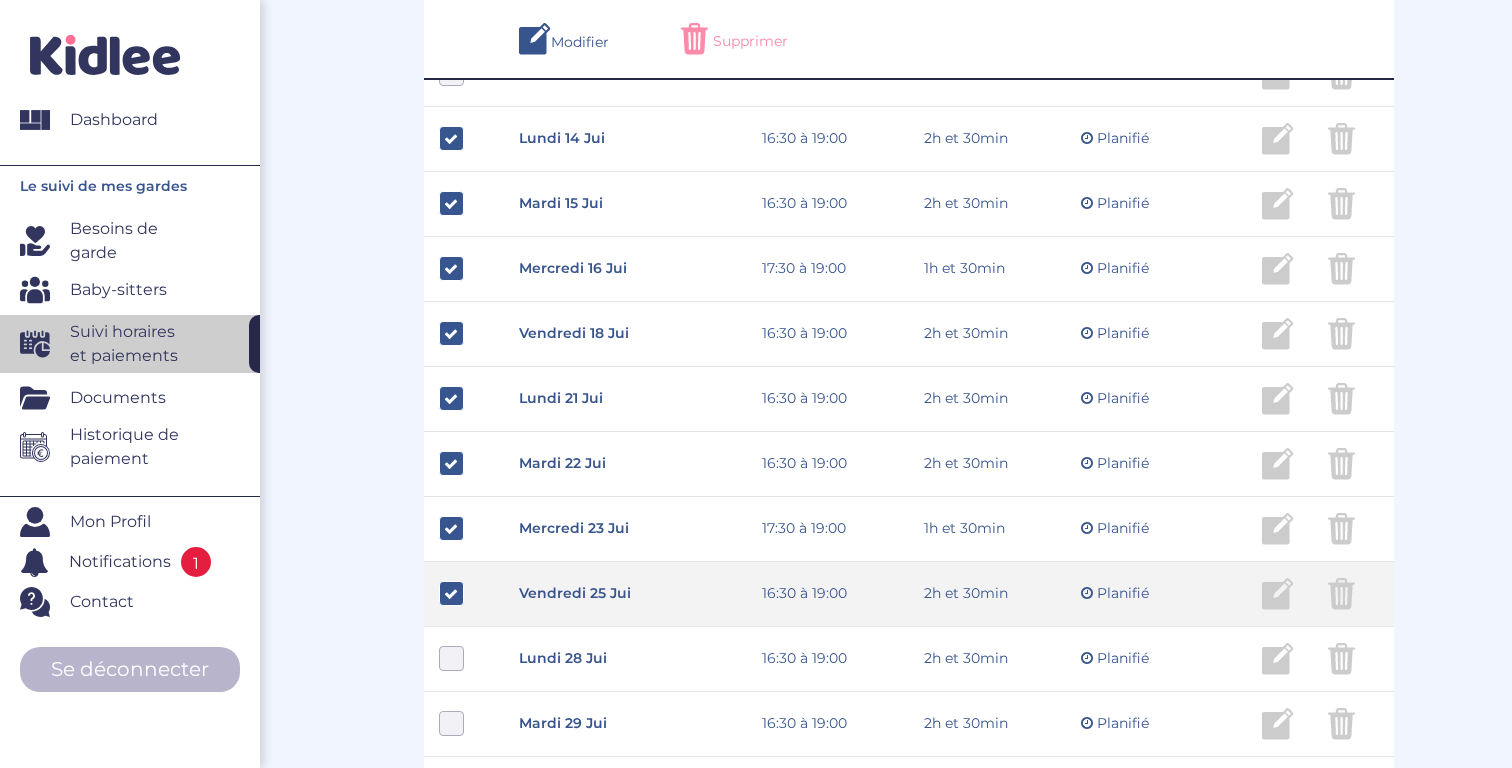 scroll, scrollTop: 1015, scrollLeft: 0, axis: vertical 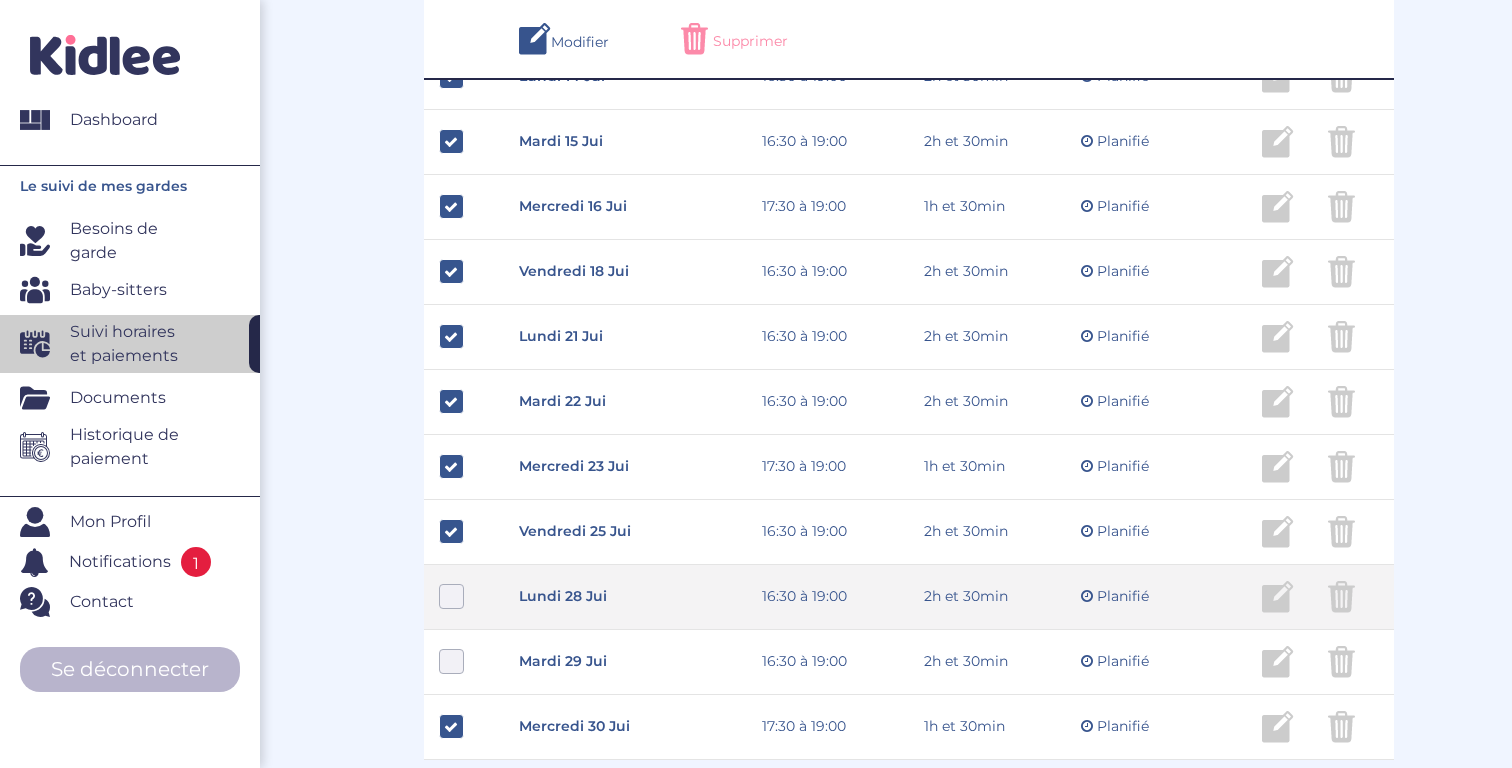 click at bounding box center (451, 596) 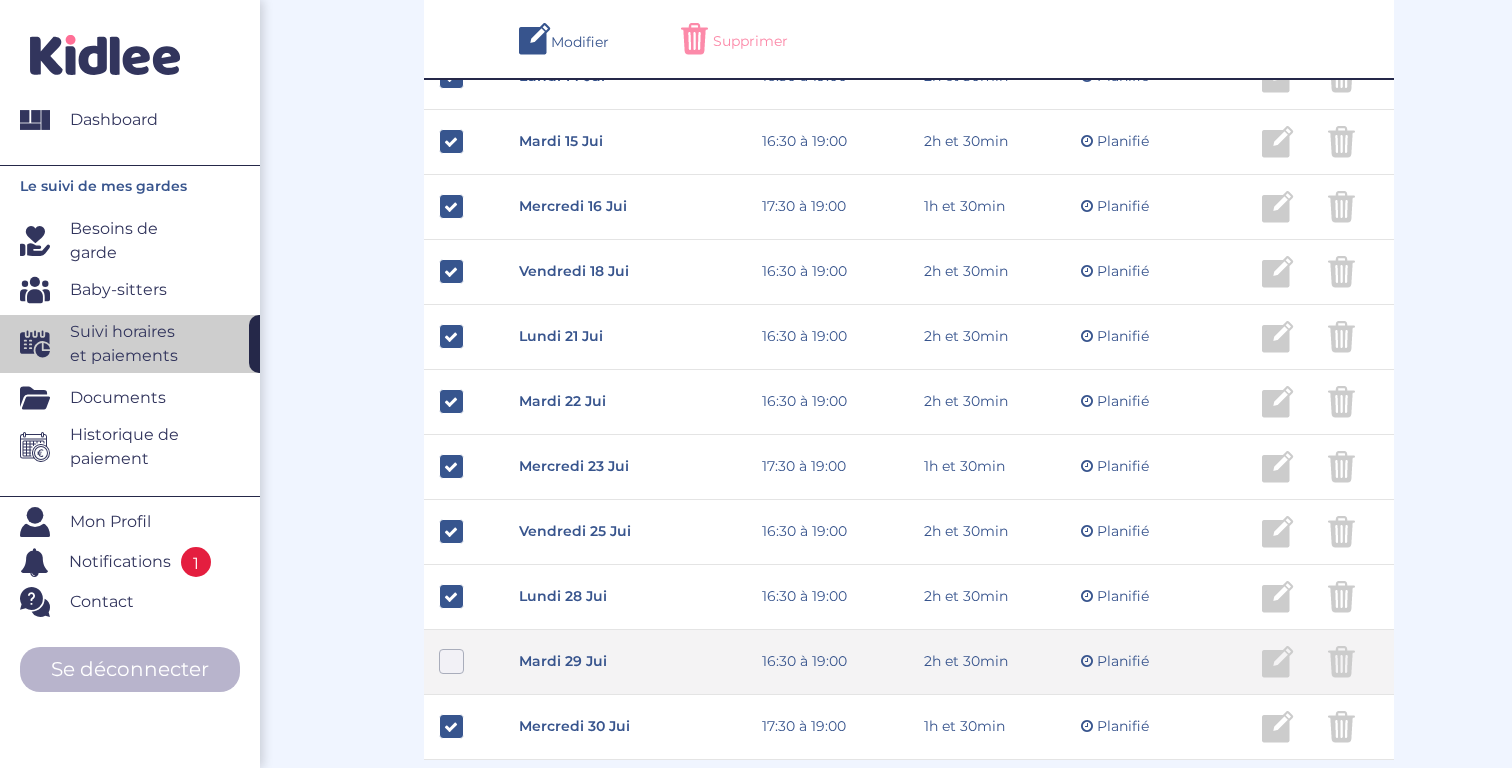 click at bounding box center (451, 661) 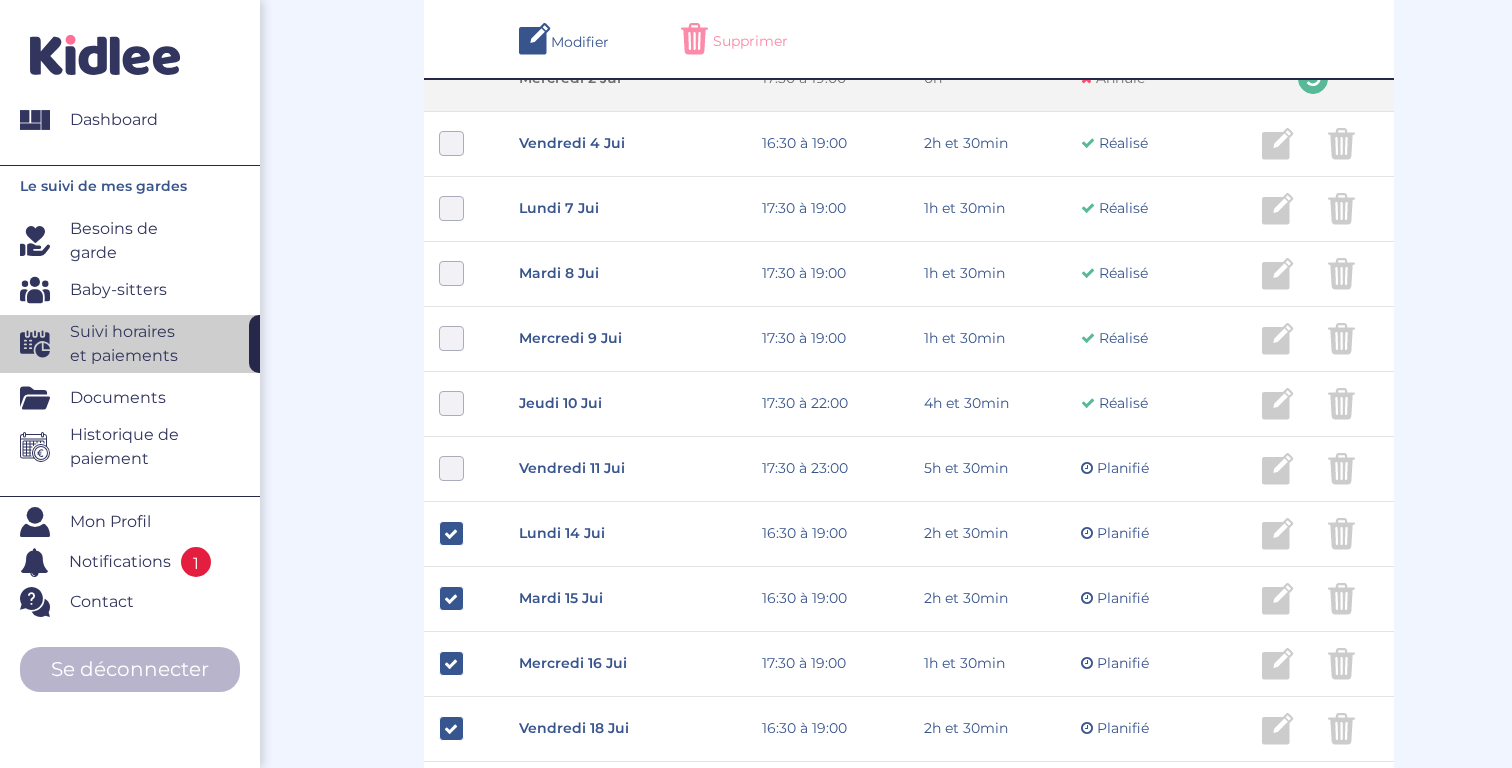 scroll, scrollTop: 557, scrollLeft: 0, axis: vertical 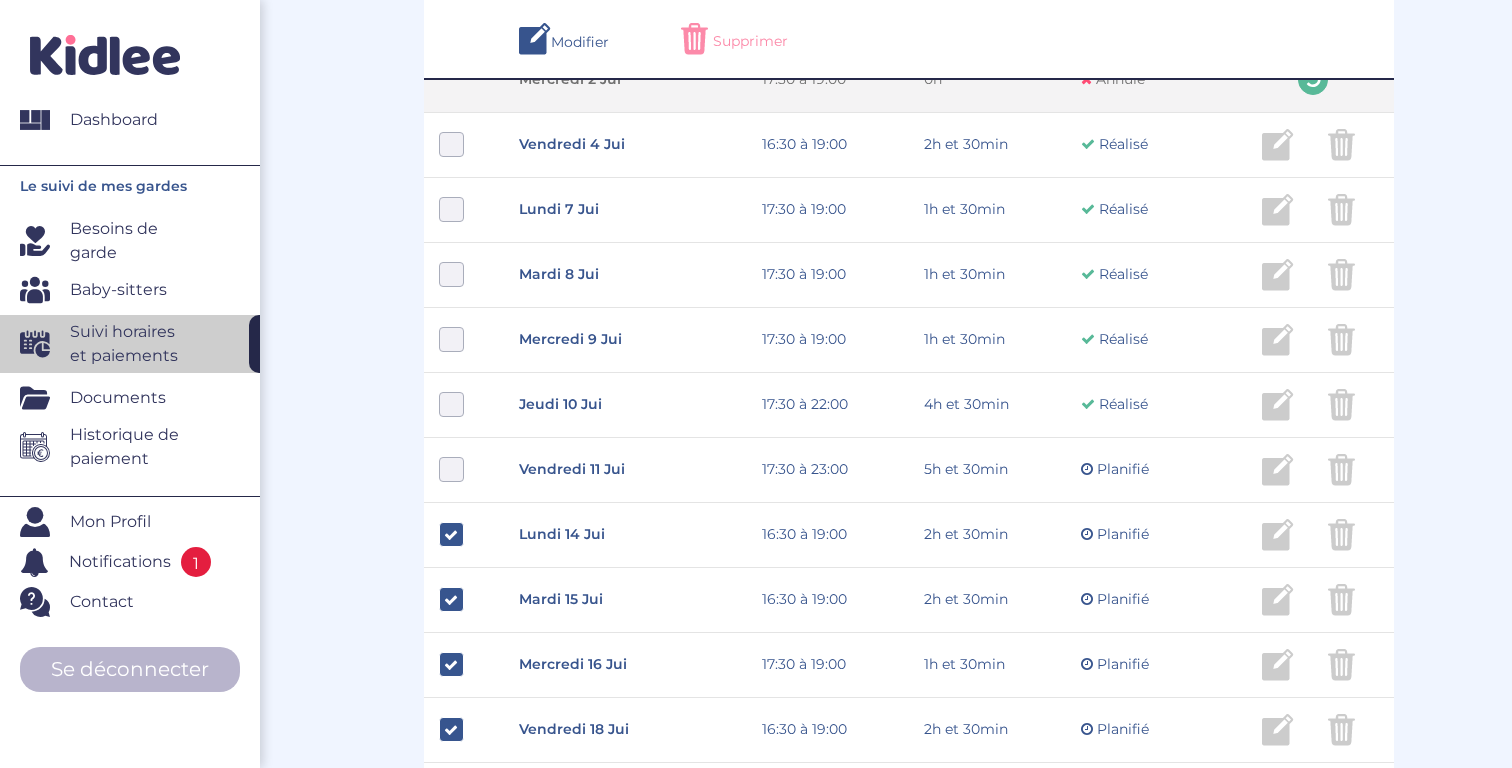 click on "Supprimer" at bounding box center (750, 41) 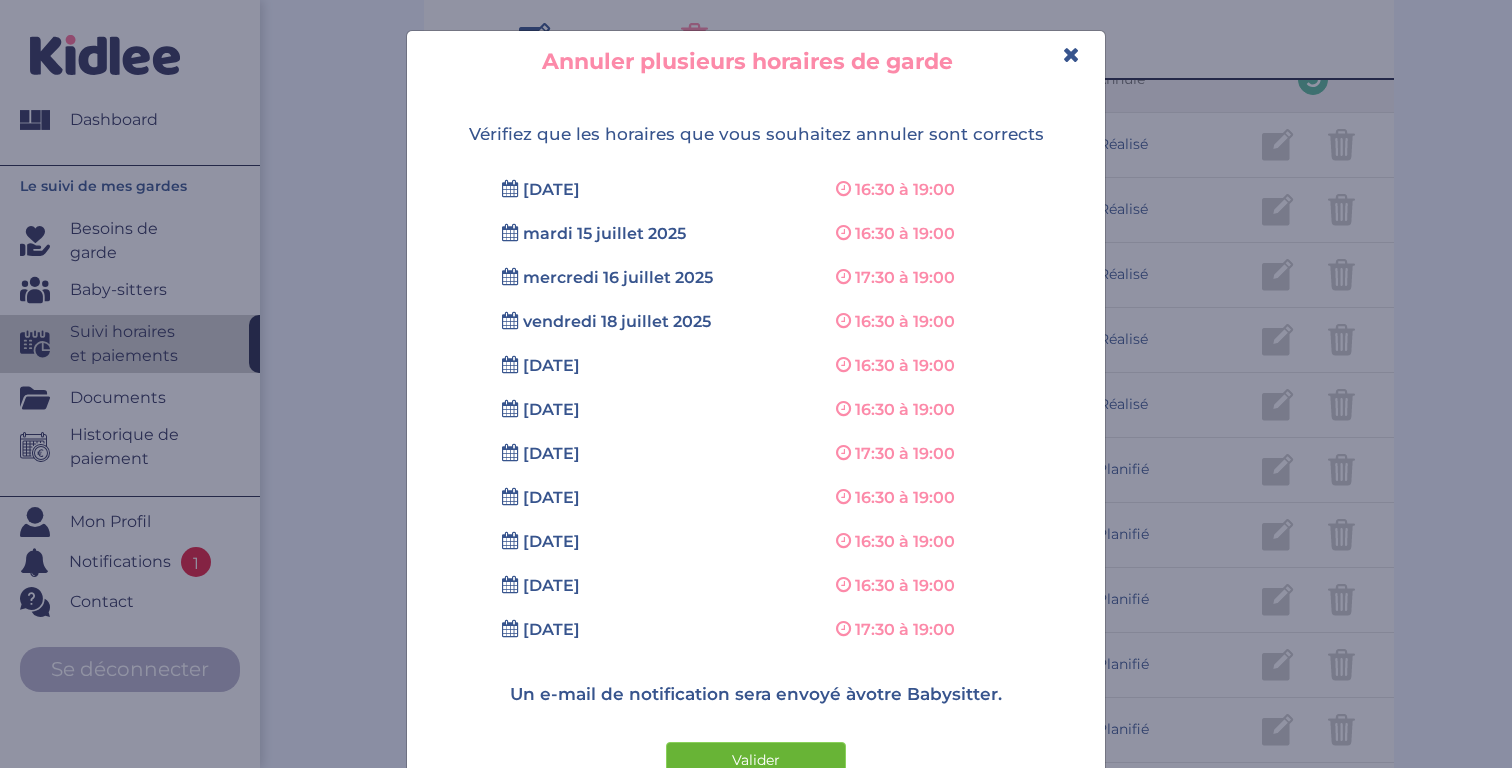 click on "Valider" at bounding box center [756, 760] 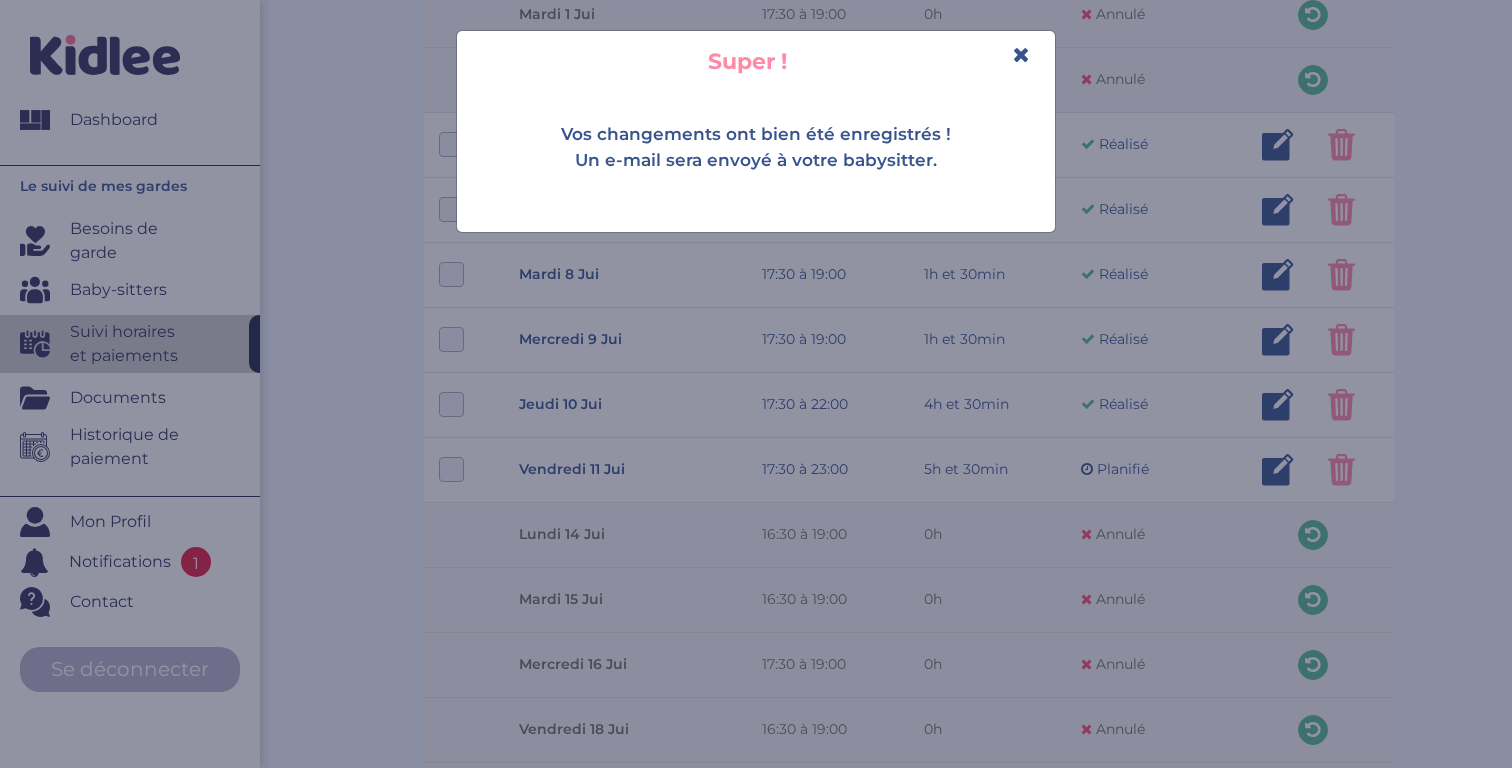 click at bounding box center [1021, 54] 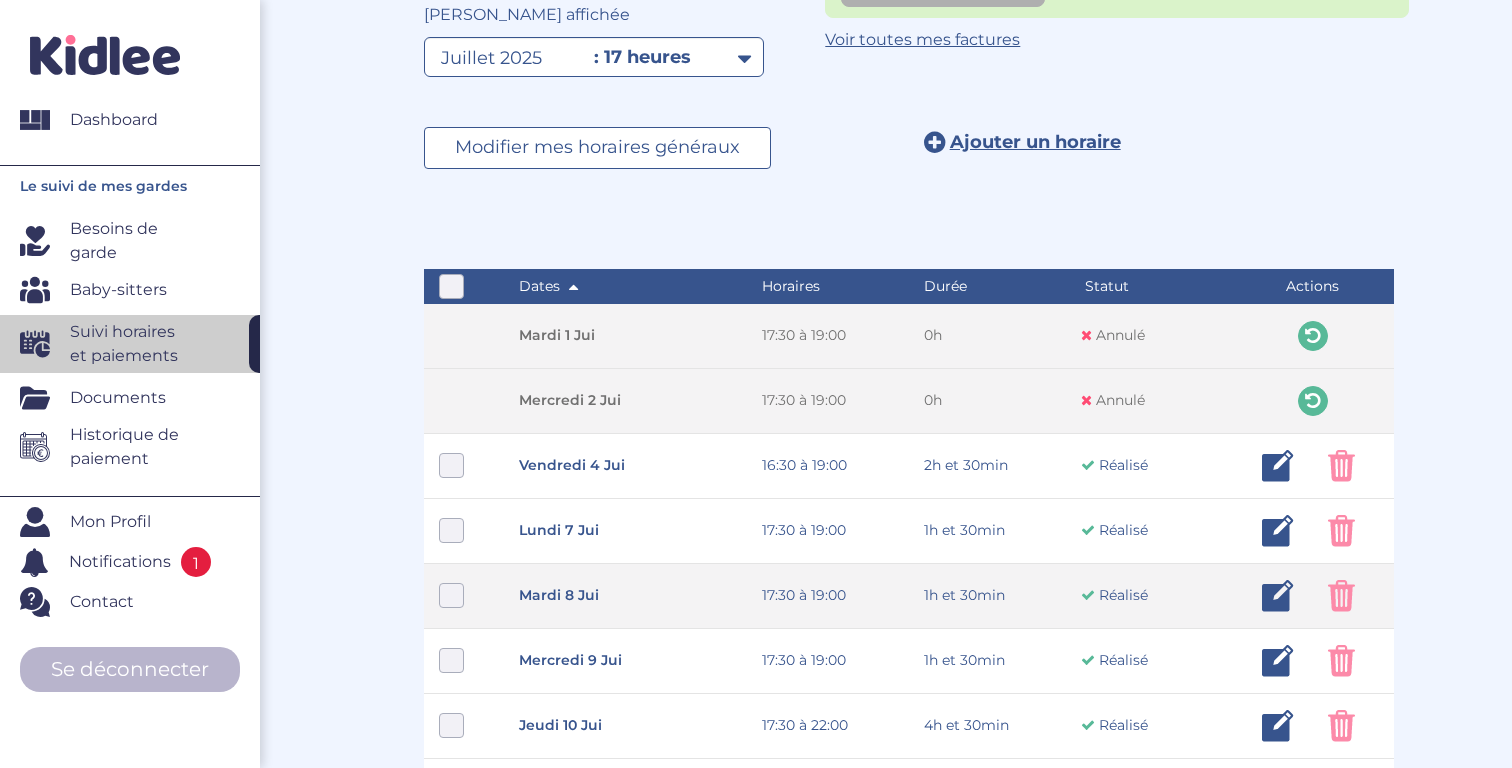 scroll, scrollTop: 0, scrollLeft: 0, axis: both 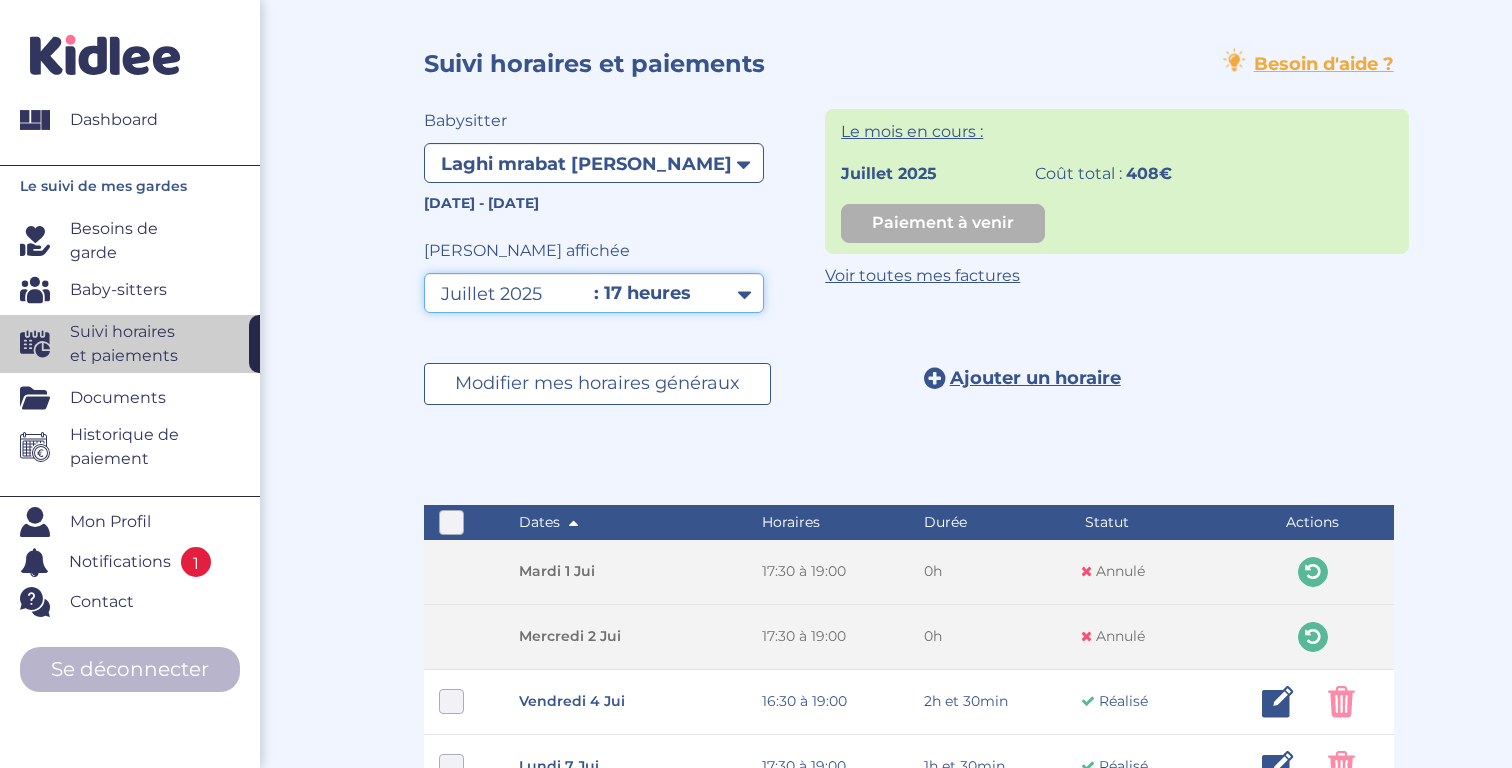 click on "Filtrer par mois
[DATE]
[DATE]
[DATE]
[DATE]
[DATE]
[DATE]
[DATE]
[DATE]
[DATE]
[DATE]
[DATE]" at bounding box center [594, 293] 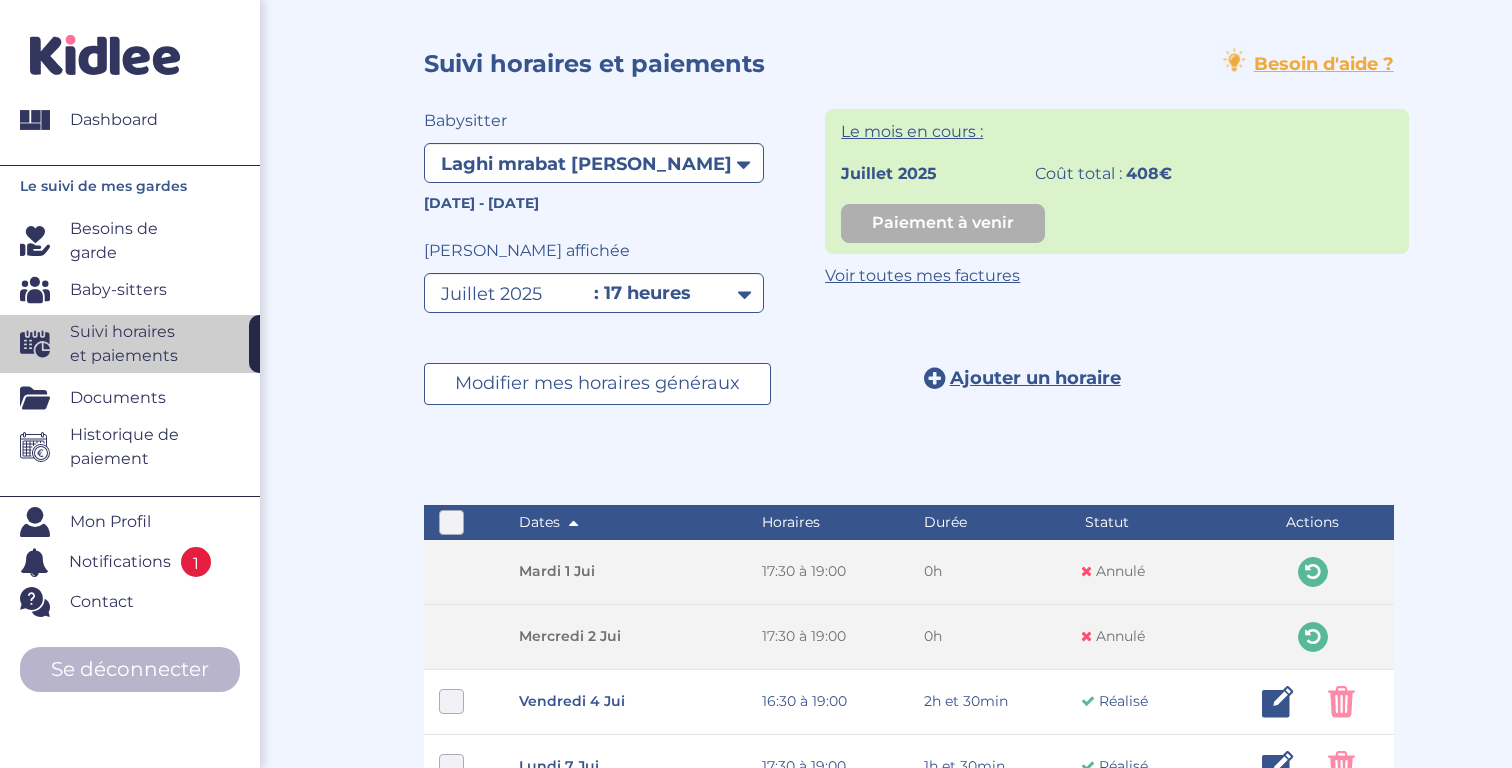 click on "Modifier mes horaires généraux
Ajouter un horaire" at bounding box center (909, 409) 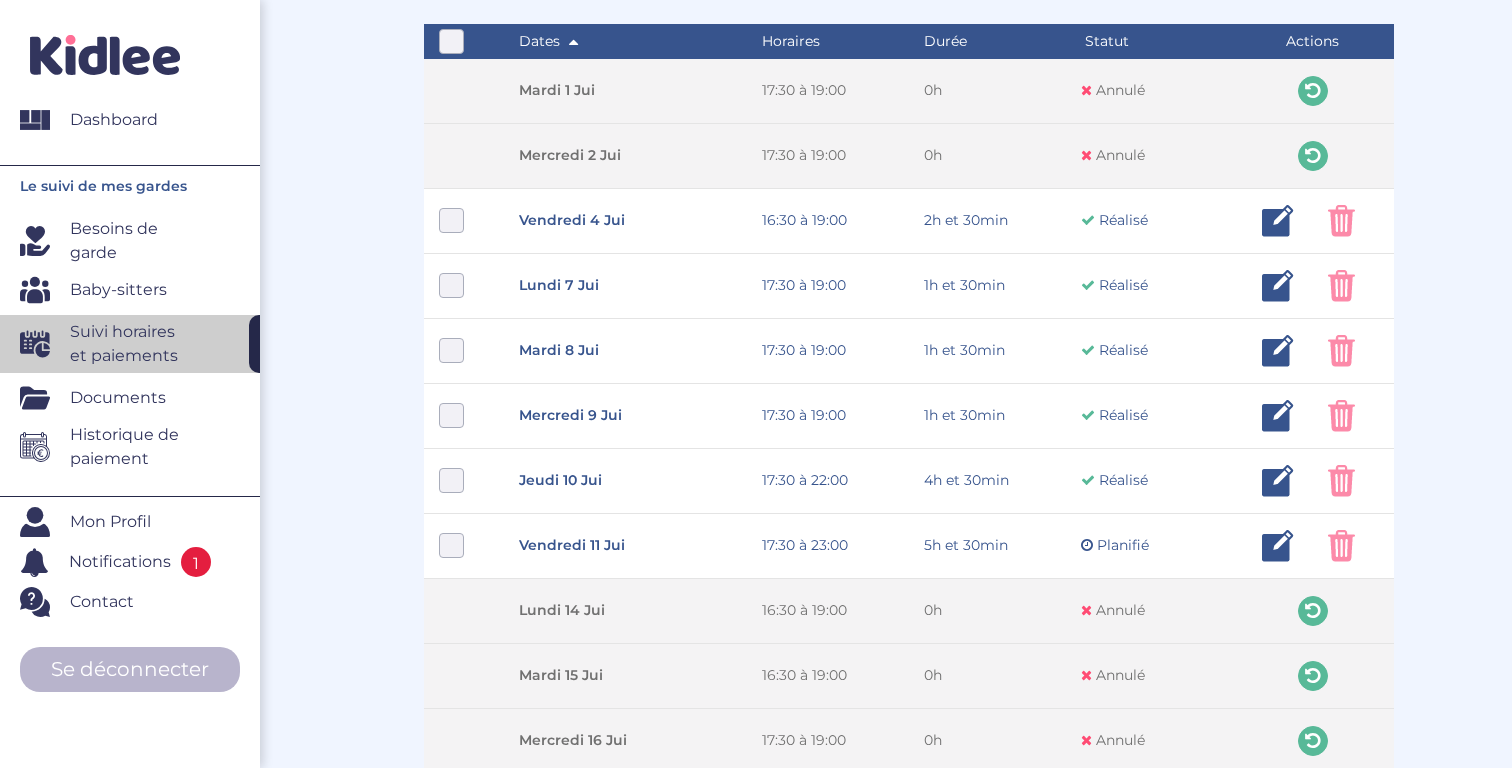 scroll, scrollTop: 480, scrollLeft: 0, axis: vertical 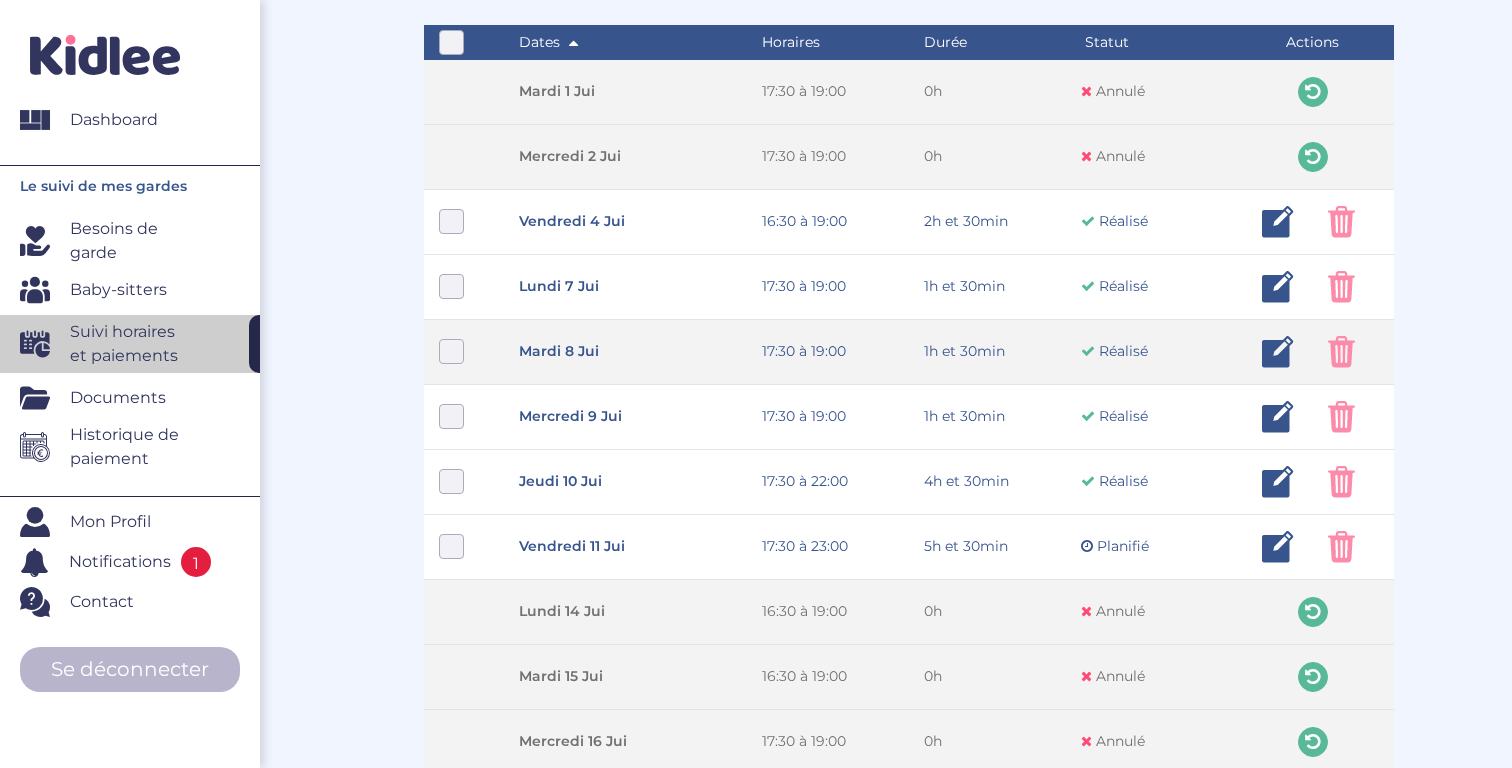 click at bounding box center (1278, 352) 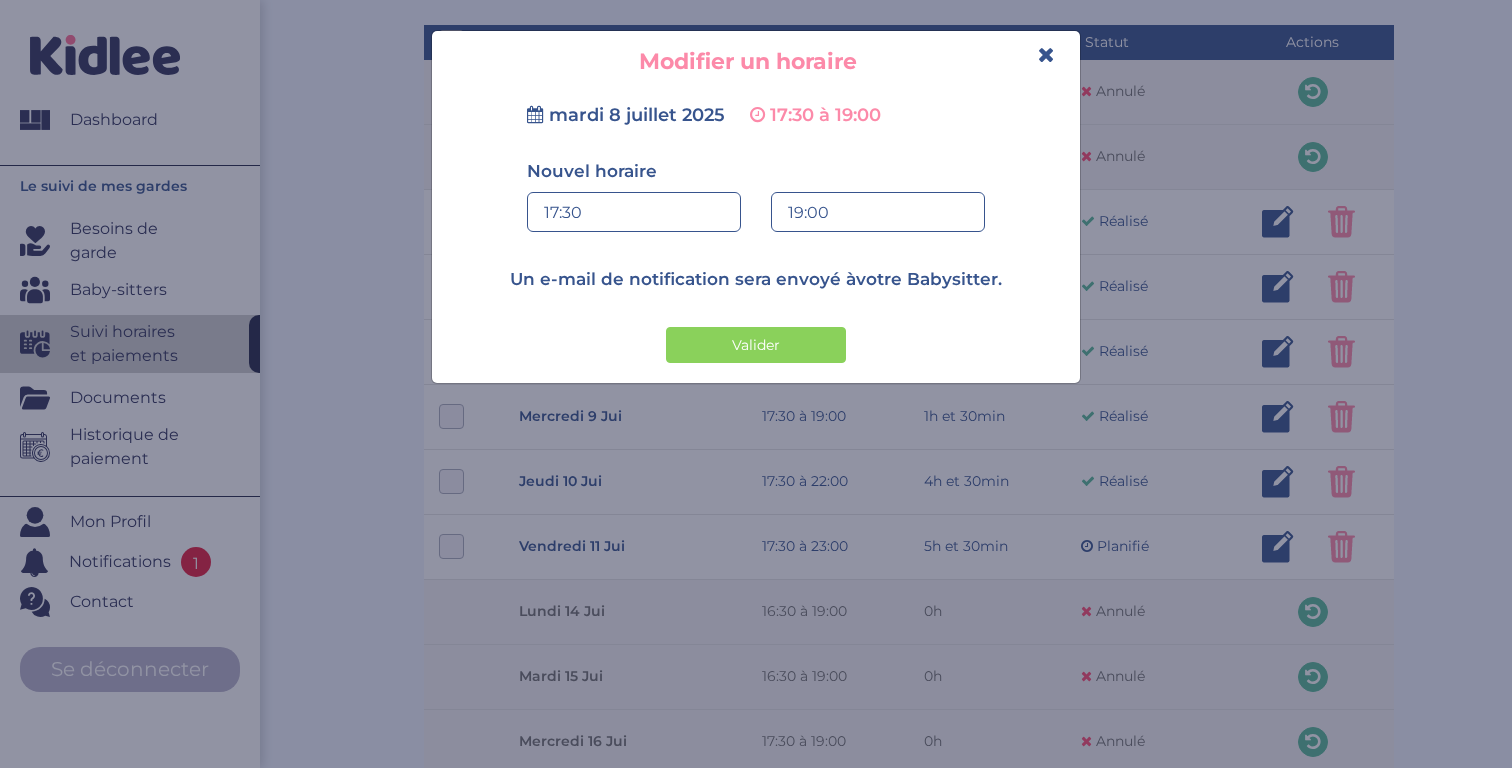 click on "19:00" at bounding box center (878, 213) 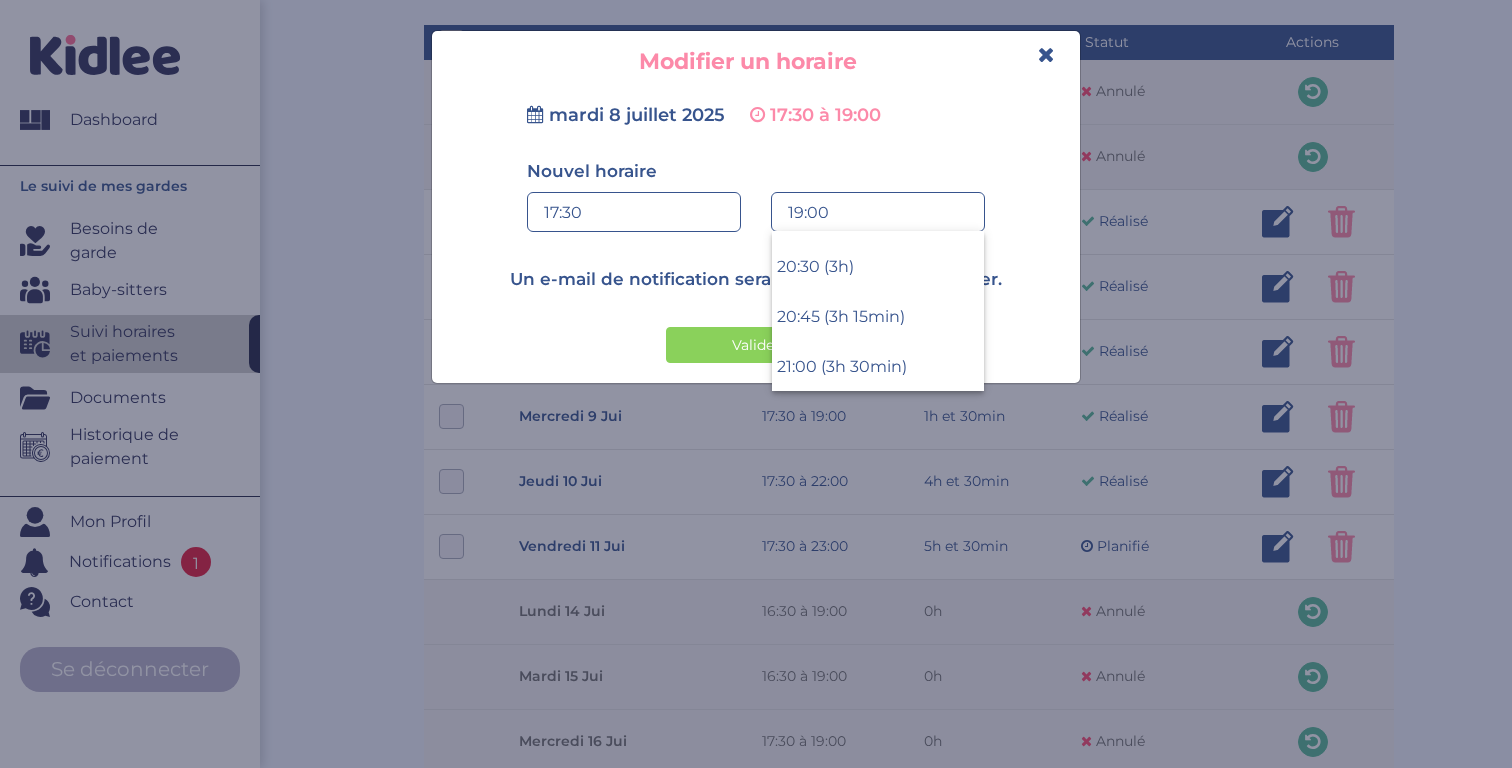 scroll, scrollTop: 538, scrollLeft: 0, axis: vertical 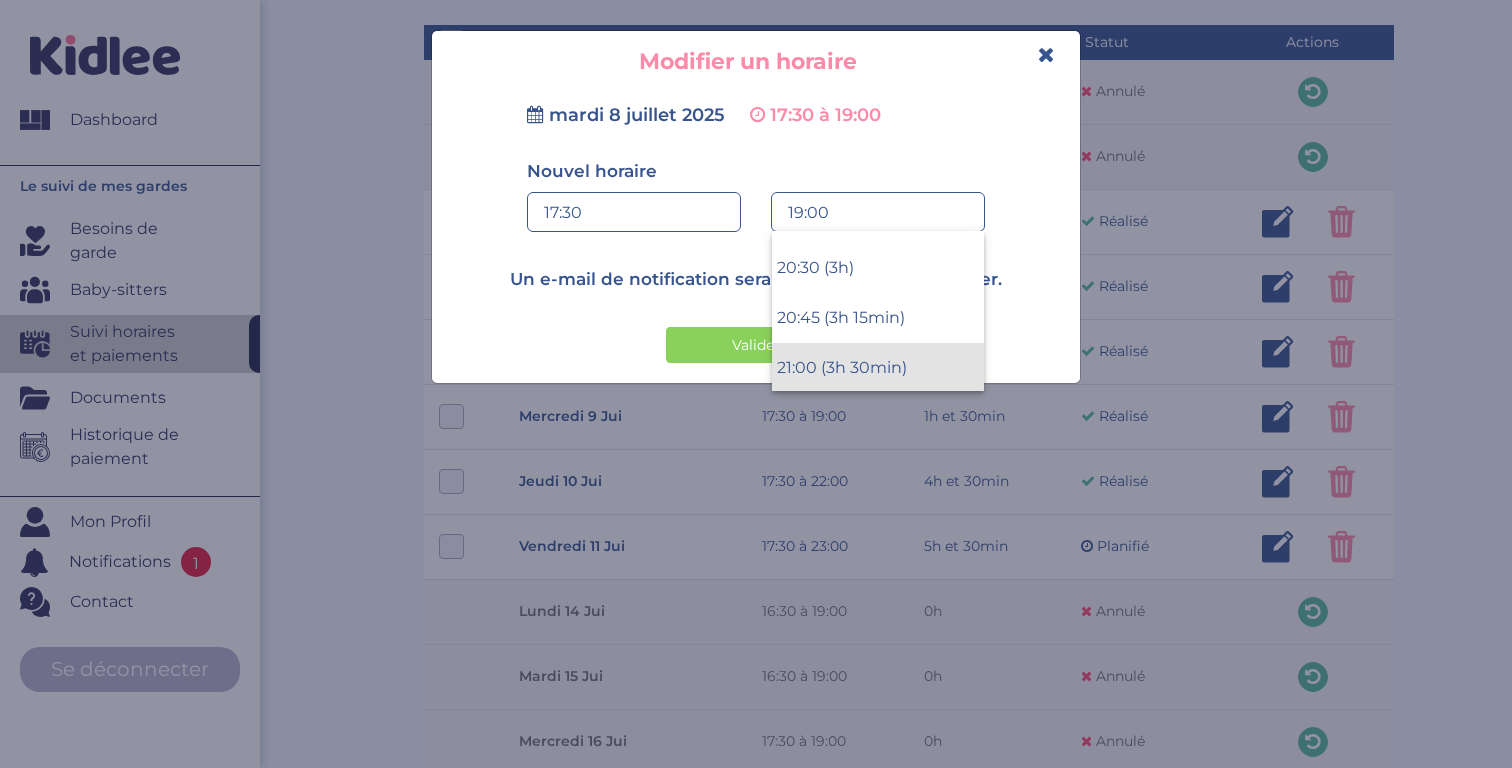 click on "21:00  (3h 30min)" at bounding box center (878, 368) 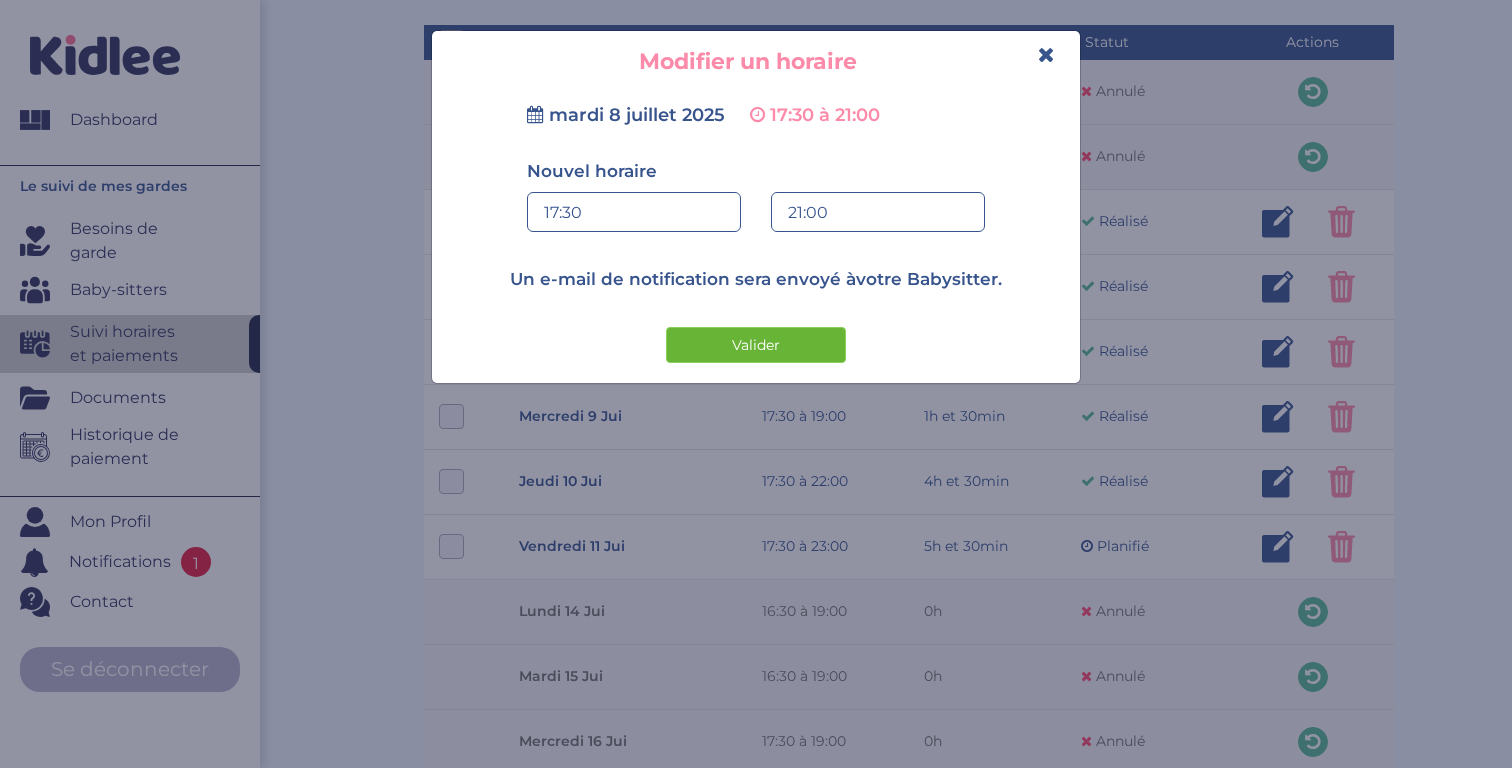 click on "Valider" at bounding box center (756, 345) 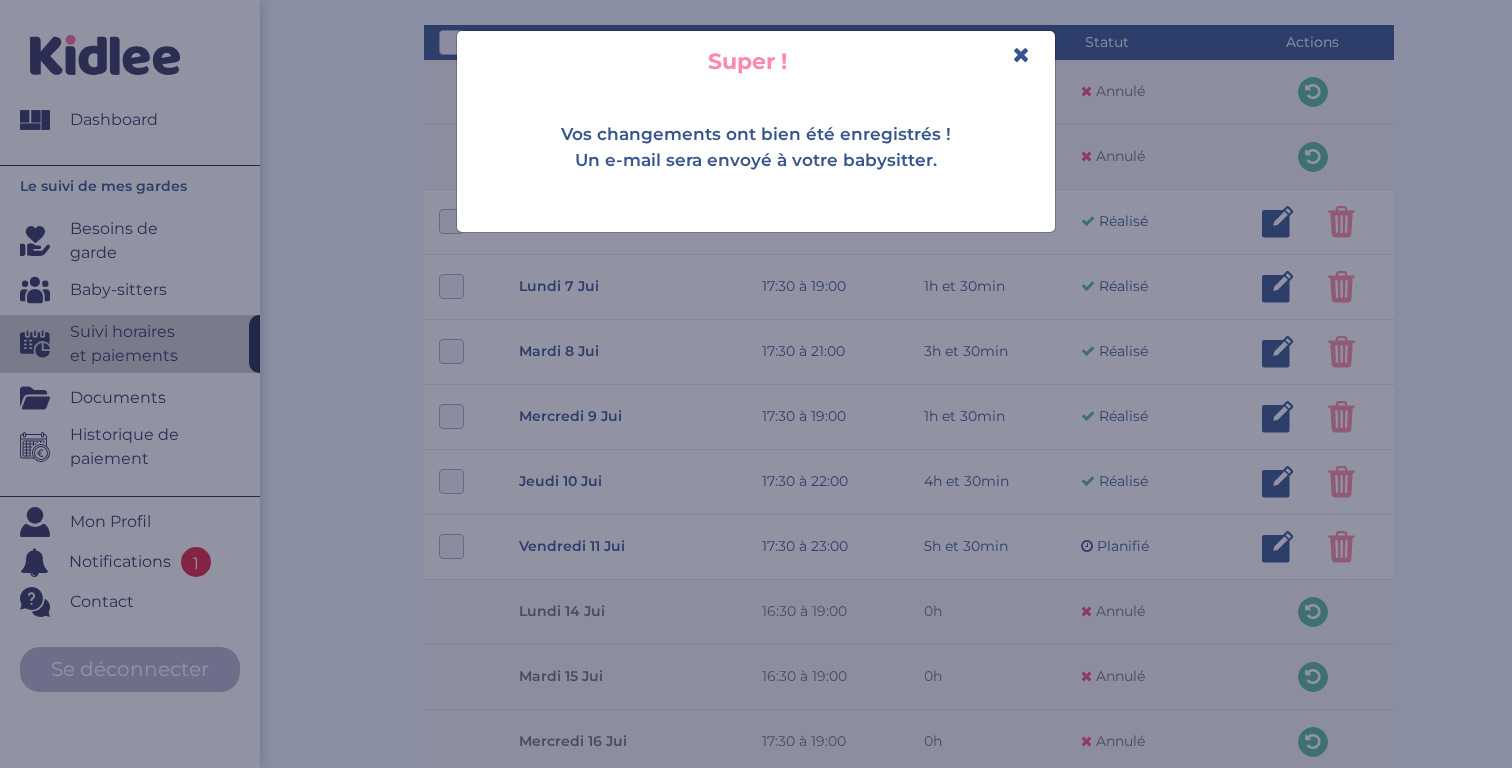 click at bounding box center (1021, 54) 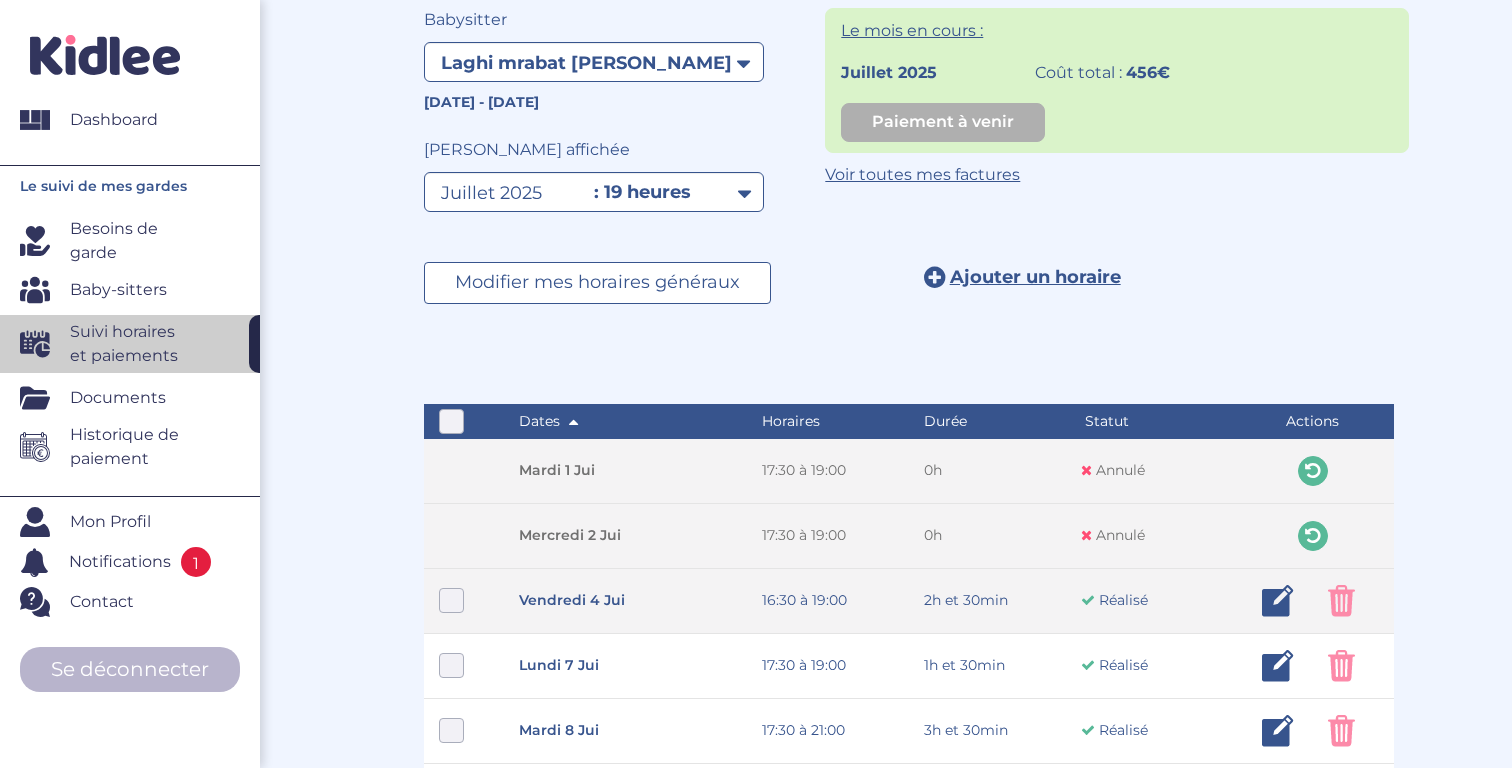 scroll, scrollTop: 0, scrollLeft: 0, axis: both 